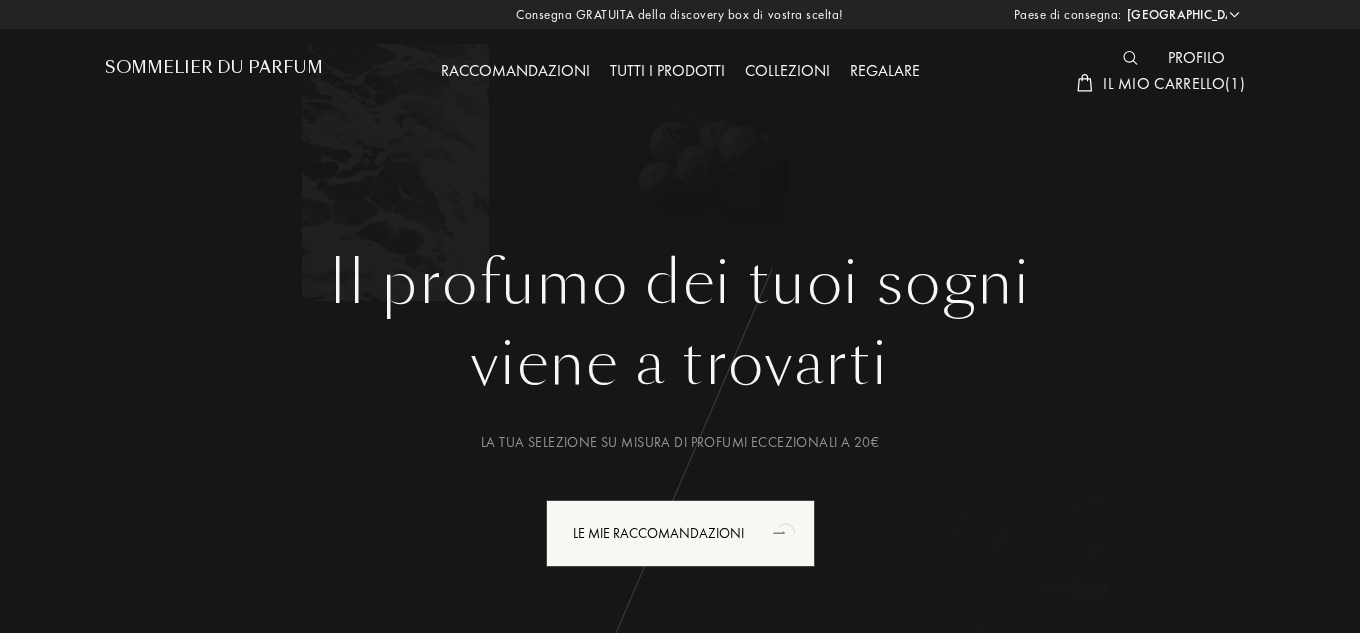 select on "IT" 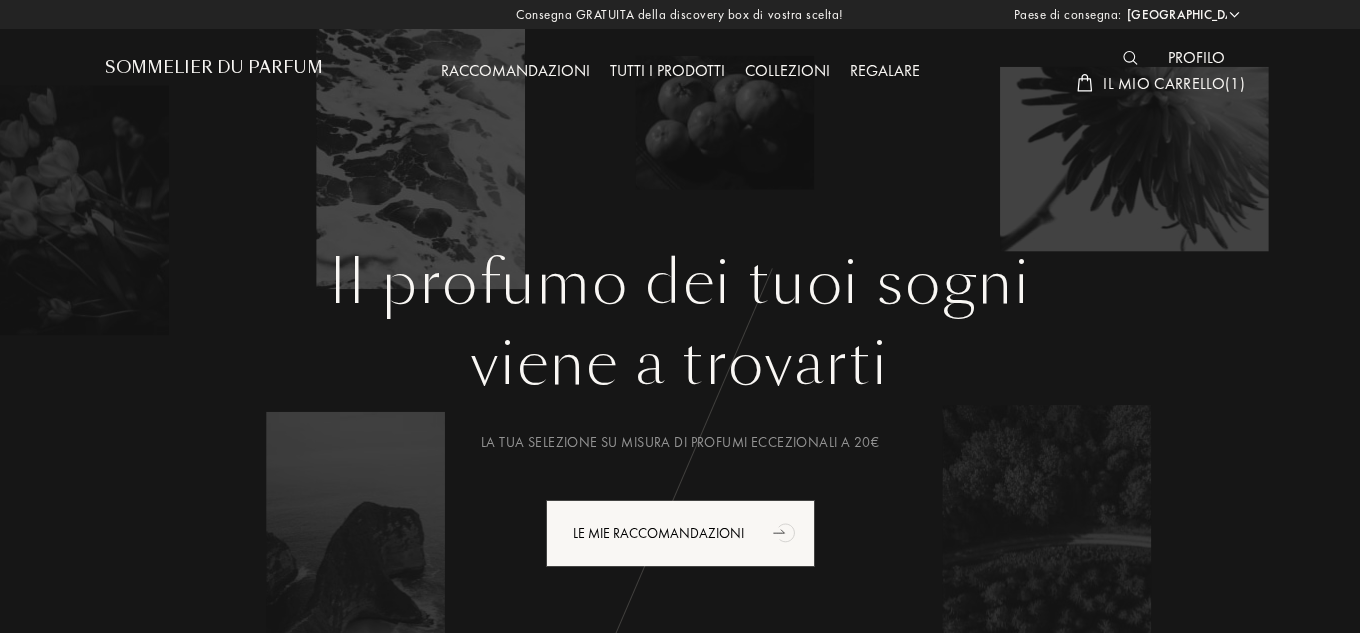 scroll, scrollTop: 0, scrollLeft: 0, axis: both 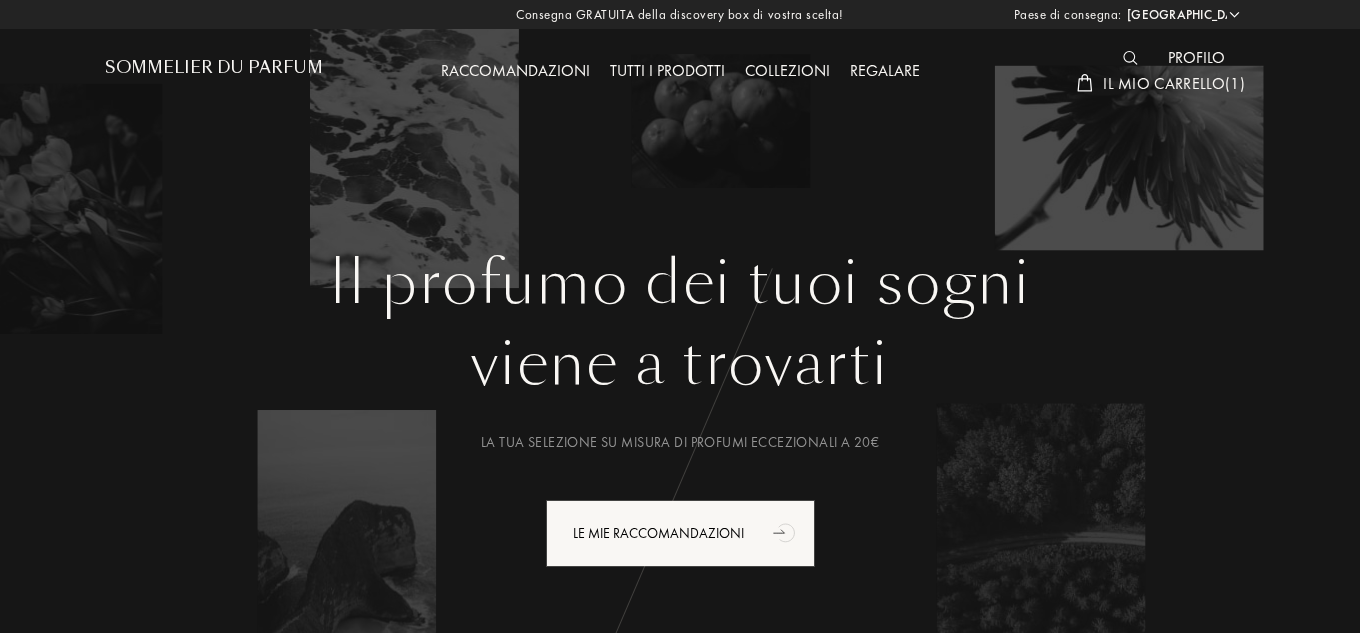 click on "[GEOGRAPHIC_DATA] [GEOGRAPHIC_DATA] [GEOGRAPHIC_DATA] [GEOGRAPHIC_DATA] [GEOGRAPHIC_DATA] [GEOGRAPHIC_DATA] [GEOGRAPHIC_DATA] [GEOGRAPHIC_DATA] [GEOGRAPHIC_DATA] [GEOGRAPHIC_DATA] [GEOGRAPHIC_DATA] [GEOGRAPHIC_DATA] [GEOGRAPHIC_DATA] [GEOGRAPHIC_DATA] [GEOGRAPHIC_DATA] [GEOGRAPHIC_DATA] [GEOGRAPHIC_DATA] [GEOGRAPHIC_DATA] [GEOGRAPHIC_DATA] [GEOGRAPHIC_DATA] [GEOGRAPHIC_DATA] [GEOGRAPHIC_DATA] [GEOGRAPHIC_DATA] [GEOGRAPHIC_DATA] [GEOGRAPHIC_DATA] Bielorussia [GEOGRAPHIC_DATA] [GEOGRAPHIC_DATA] [GEOGRAPHIC_DATA] [GEOGRAPHIC_DATA] [GEOGRAPHIC_DATA] [GEOGRAPHIC_DATA] [GEOGRAPHIC_DATA] [GEOGRAPHIC_DATA] [GEOGRAPHIC_DATA] [GEOGRAPHIC_DATA] [GEOGRAPHIC_DATA] [GEOGRAPHIC_DATA] [GEOGRAPHIC_DATA] [GEOGRAPHIC_DATA] [GEOGRAPHIC_DATA][PERSON_NAME][GEOGRAPHIC_DATA] [GEOGRAPHIC_DATA] [GEOGRAPHIC_DATA] [GEOGRAPHIC_DATA] [PERSON_NAME][GEOGRAPHIC_DATA] [PERSON_NAME][GEOGRAPHIC_DATA] [GEOGRAPHIC_DATA] [GEOGRAPHIC_DATA] [GEOGRAPHIC_DATA] [GEOGRAPHIC_DATA] [GEOGRAPHIC_DATA] [GEOGRAPHIC_DATA] [GEOGRAPHIC_DATA] [GEOGRAPHIC_DATA] [GEOGRAPHIC_DATA] [GEOGRAPHIC_DATA][PERSON_NAME] [GEOGRAPHIC_DATA] [GEOGRAPHIC_DATA] [GEOGRAPHIC_DATA] [GEOGRAPHIC_DATA] [GEOGRAPHIC_DATA] [GEOGRAPHIC_DATA] [GEOGRAPHIC_DATA] [GEOGRAPHIC_DATA] [GEOGRAPHIC_DATA] [GEOGRAPHIC_DATA] [GEOGRAPHIC_DATA] [US_STATE] [US_STATE] [GEOGRAPHIC_DATA] e [GEOGRAPHIC_DATA] [GEOGRAPHIC_DATA] [GEOGRAPHIC_DATA] [GEOGRAPHIC_DATA] [GEOGRAPHIC_DATA] [GEOGRAPHIC_DATA] [GEOGRAPHIC_DATA] [GEOGRAPHIC_DATA] [GEOGRAPHIC_DATA] [GEOGRAPHIC_DATA] [GEOGRAPHIC_DATA] [GEOGRAPHIC_DATA] [GEOGRAPHIC_DATA] [GEOGRAPHIC_DATA] [GEOGRAPHIC_DATA] [GEOGRAPHIC_DATA] [GEOGRAPHIC_DATA] [GEOGRAPHIC_DATA] [GEOGRAPHIC_DATA] [GEOGRAPHIC_DATA] [GEOGRAPHIC_DATA] [GEOGRAPHIC_DATA] [GEOGRAPHIC_DATA] [GEOGRAPHIC_DATA] [GEOGRAPHIC_DATA] [GEOGRAPHIC_DATA] [GEOGRAPHIC_DATA] [GEOGRAPHIC_DATA] [GEOGRAPHIC_DATA] [GEOGRAPHIC_DATA] [GEOGRAPHIC_DATA] [GEOGRAPHIC_DATA][PERSON_NAME] [GEOGRAPHIC_DATA][PERSON_NAME] [GEOGRAPHIC_DATA] [GEOGRAPHIC_DATA] [GEOGRAPHIC_DATA]" at bounding box center (1182, 15) 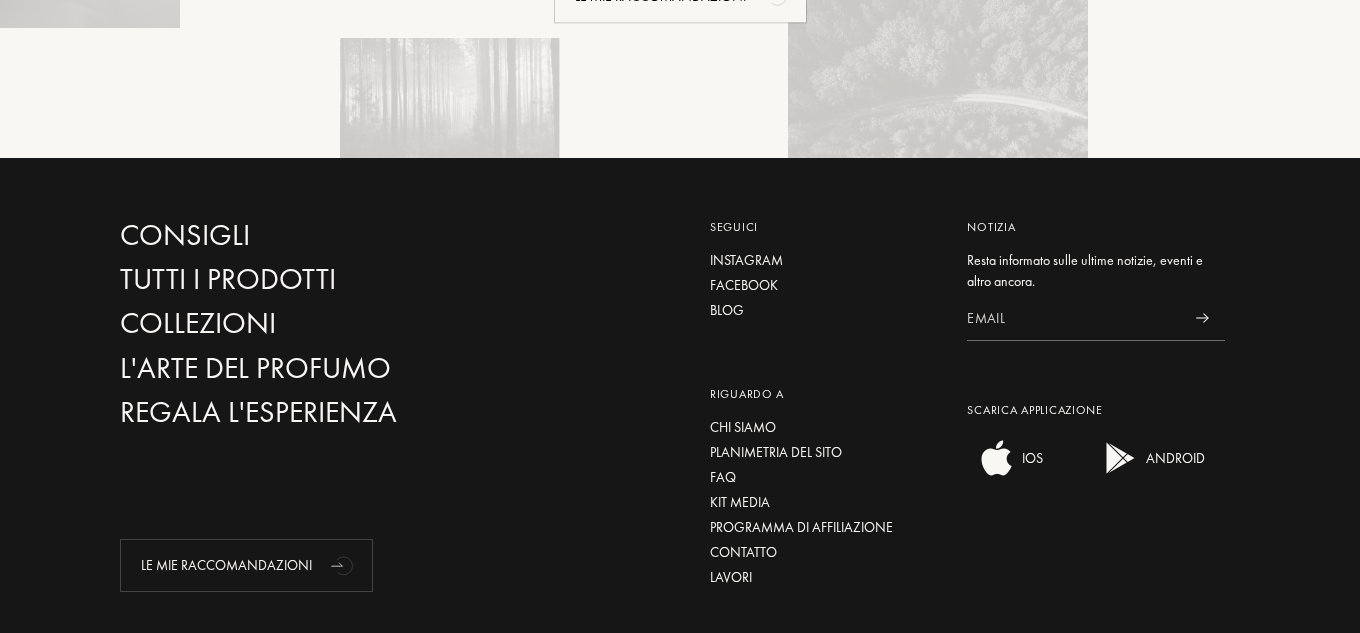 scroll, scrollTop: 4915, scrollLeft: 0, axis: vertical 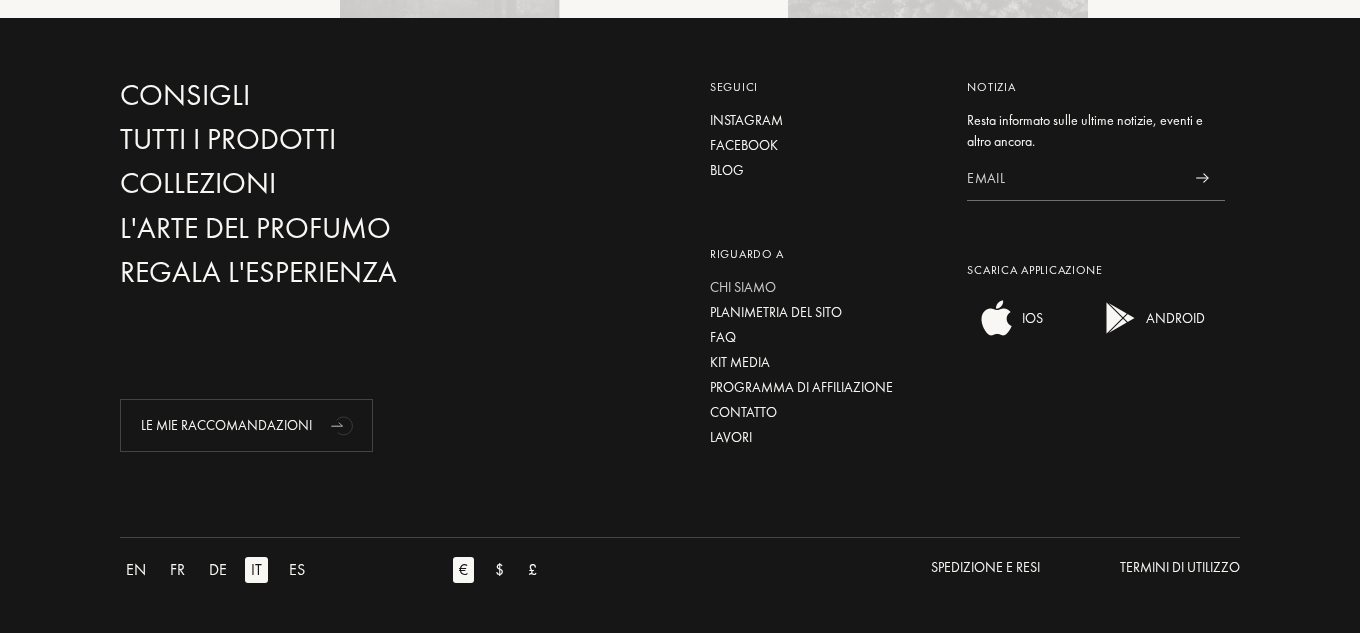 click on "Chi siamo" at bounding box center (824, 287) 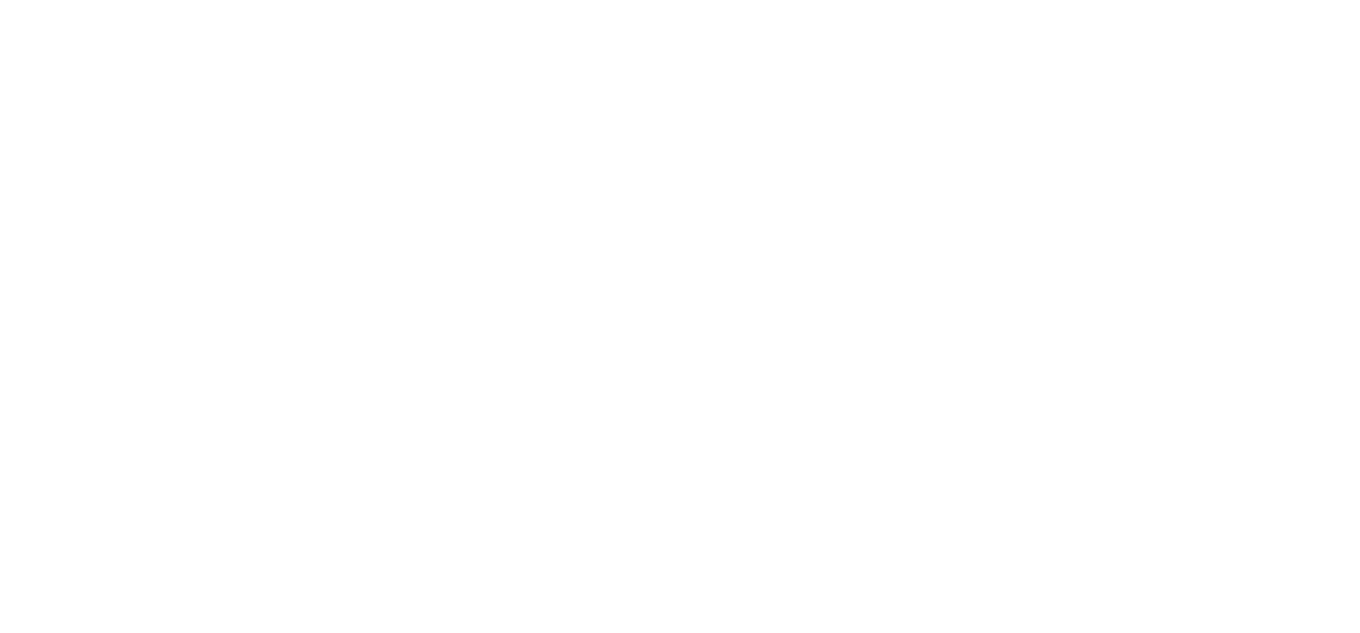 select on "IT" 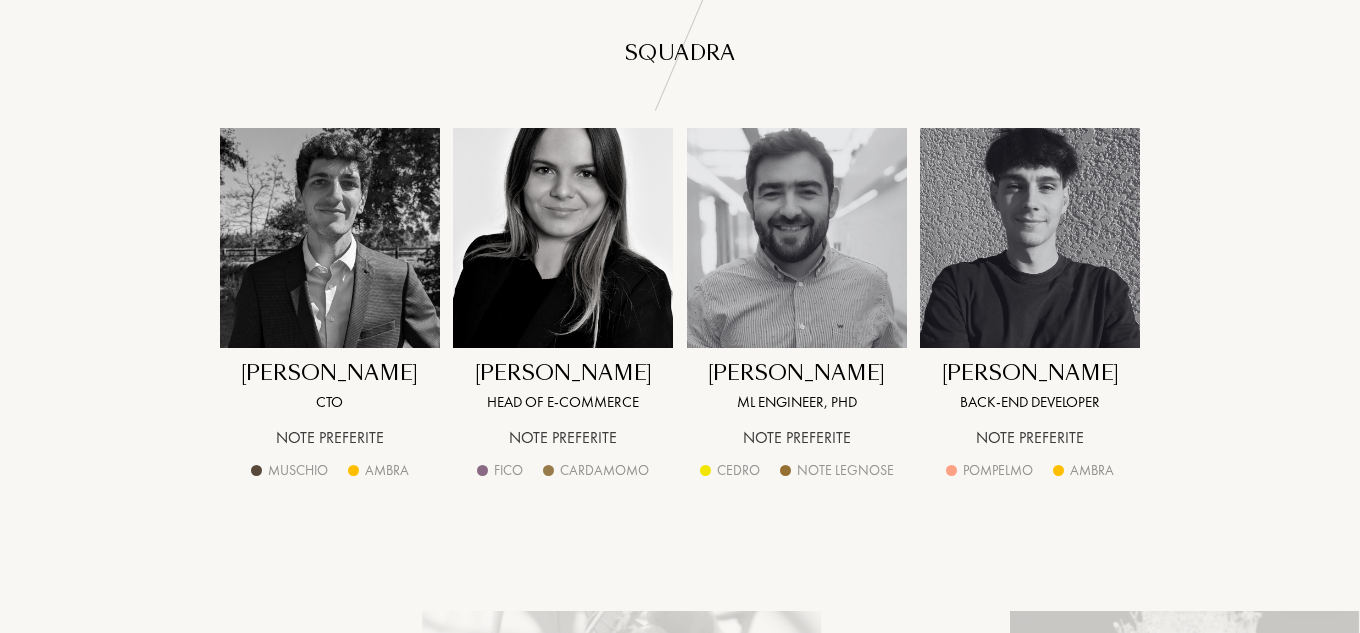 scroll, scrollTop: 2200, scrollLeft: 0, axis: vertical 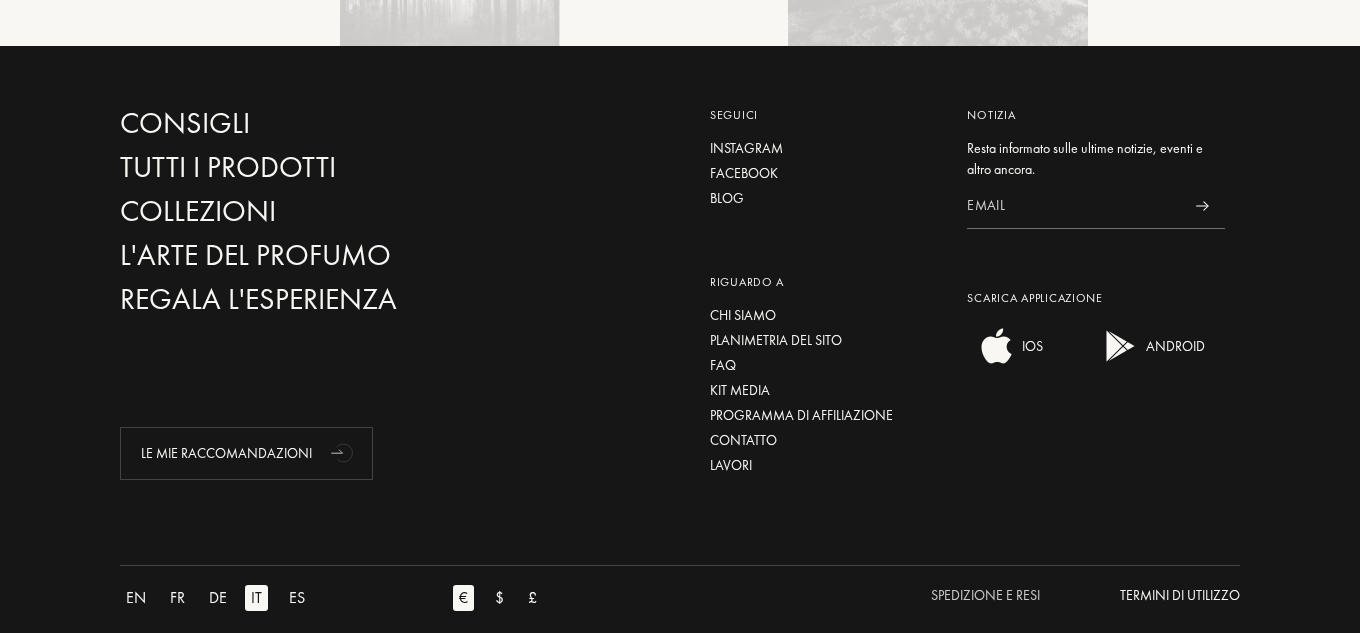 click on "Spedizione e resi" at bounding box center [985, 595] 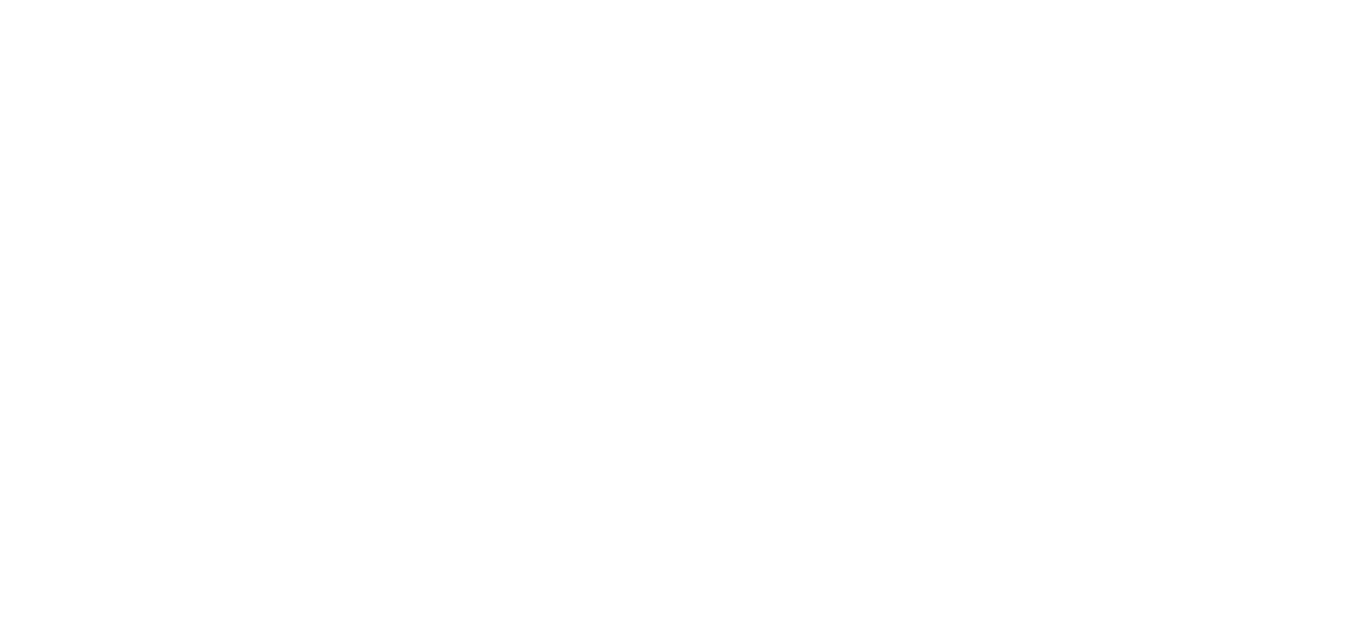 scroll, scrollTop: 0, scrollLeft: 0, axis: both 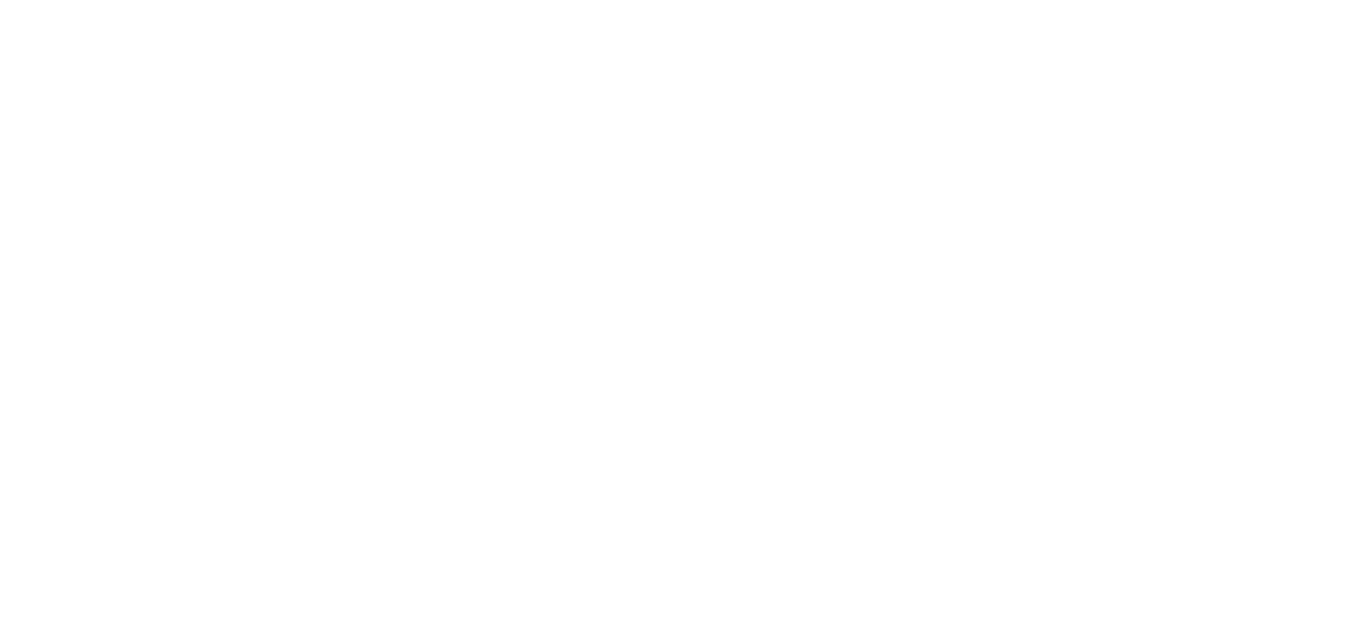 select on "IT" 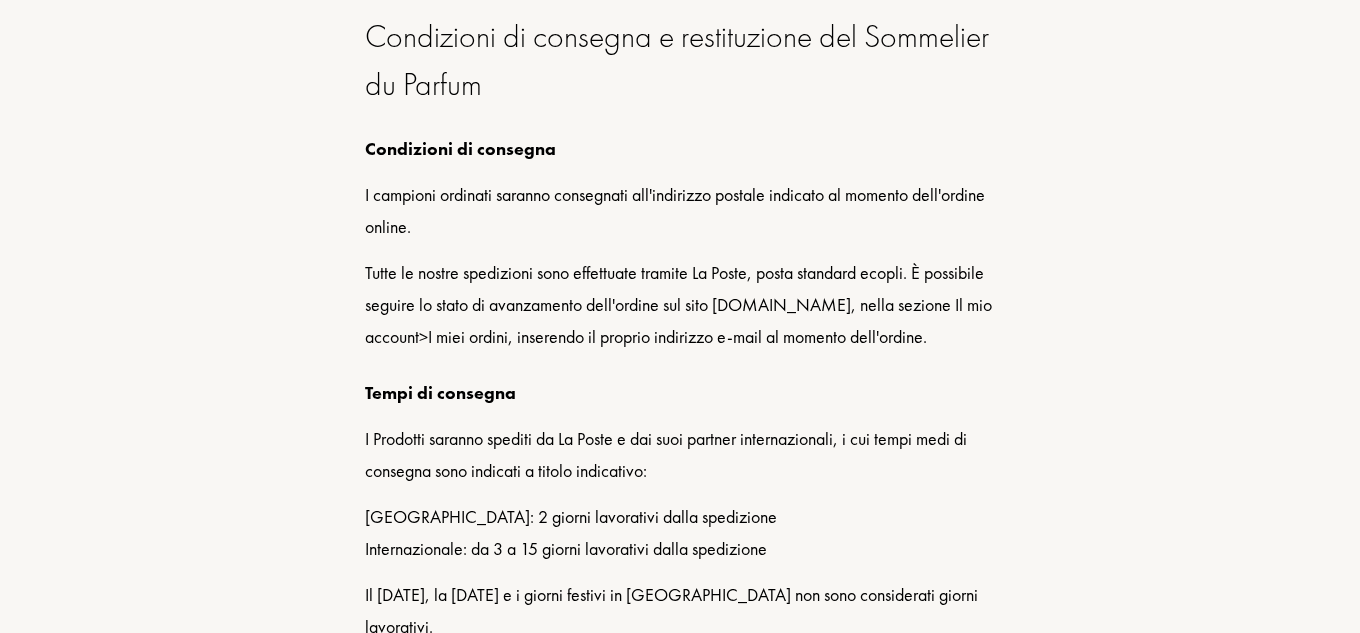 scroll, scrollTop: 1000, scrollLeft: 0, axis: vertical 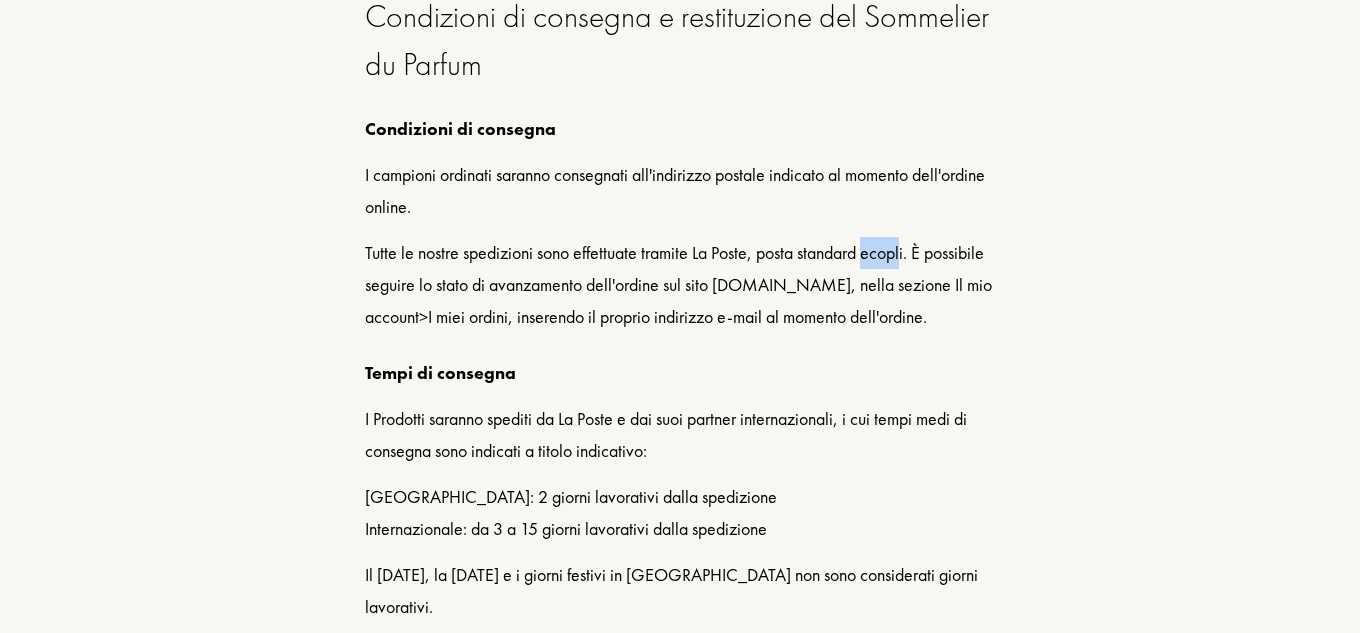 drag, startPoint x: 911, startPoint y: 249, endPoint x: 871, endPoint y: 251, distance: 40.04997 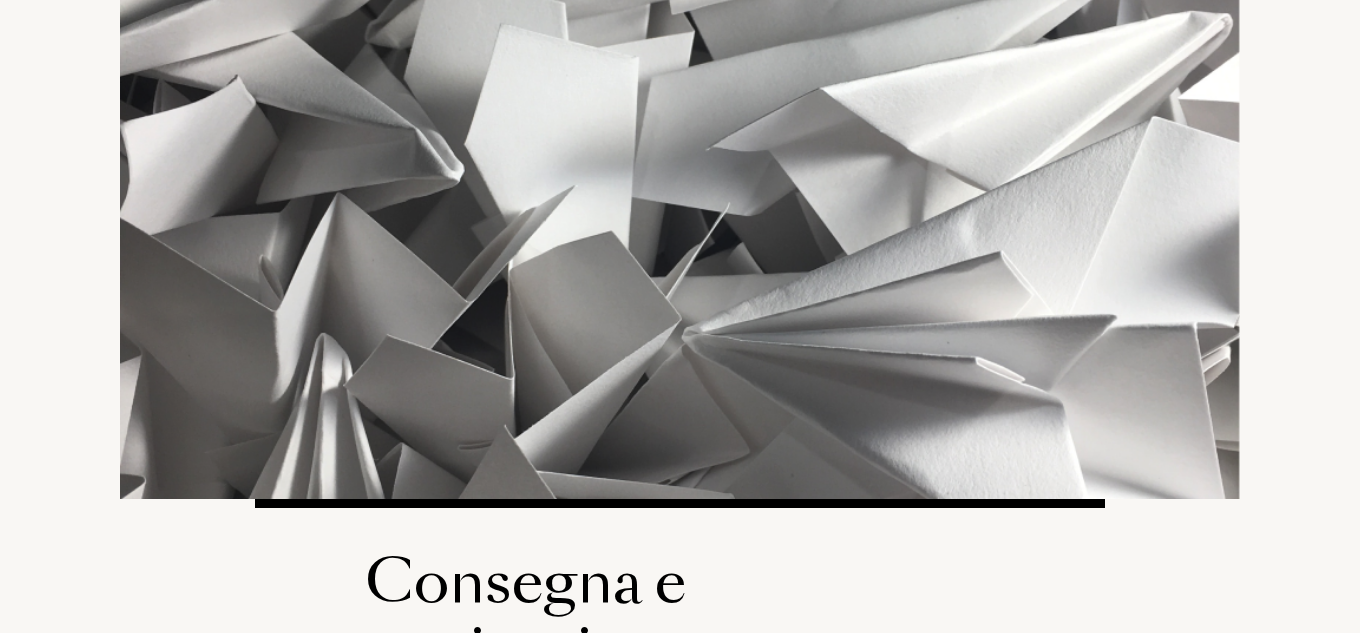 scroll, scrollTop: 0, scrollLeft: 0, axis: both 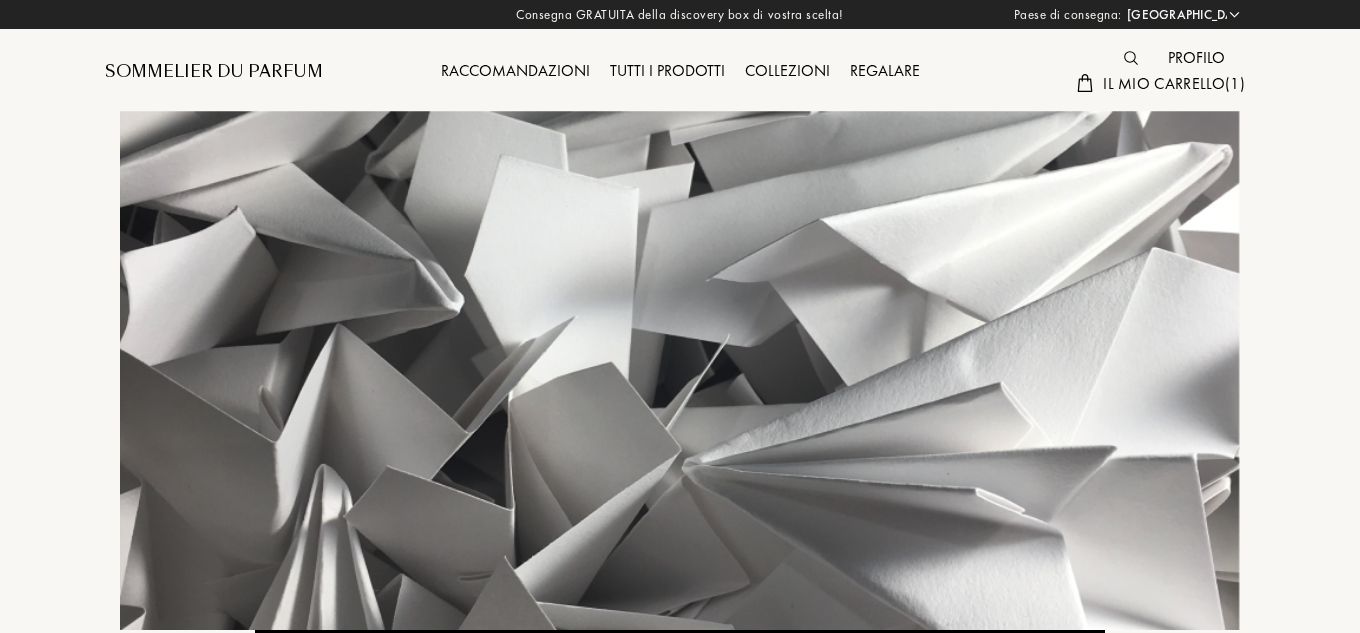 click on "Profilo" at bounding box center [1196, 59] 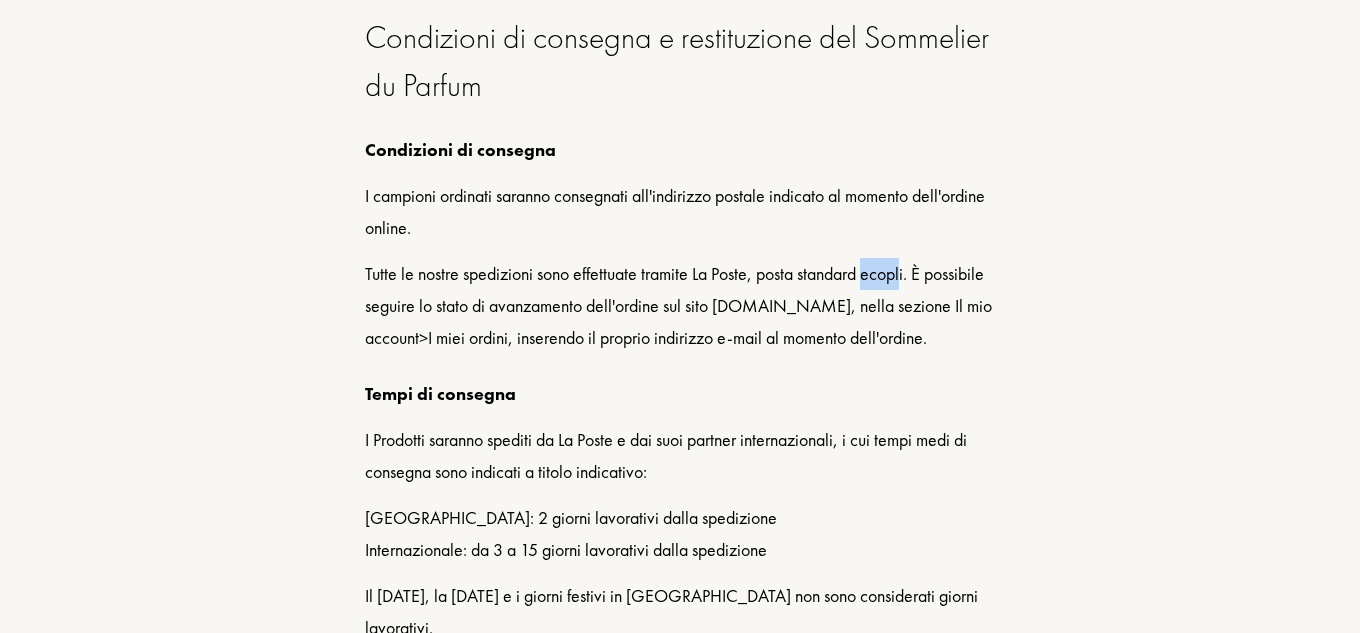 scroll, scrollTop: 1155, scrollLeft: 0, axis: vertical 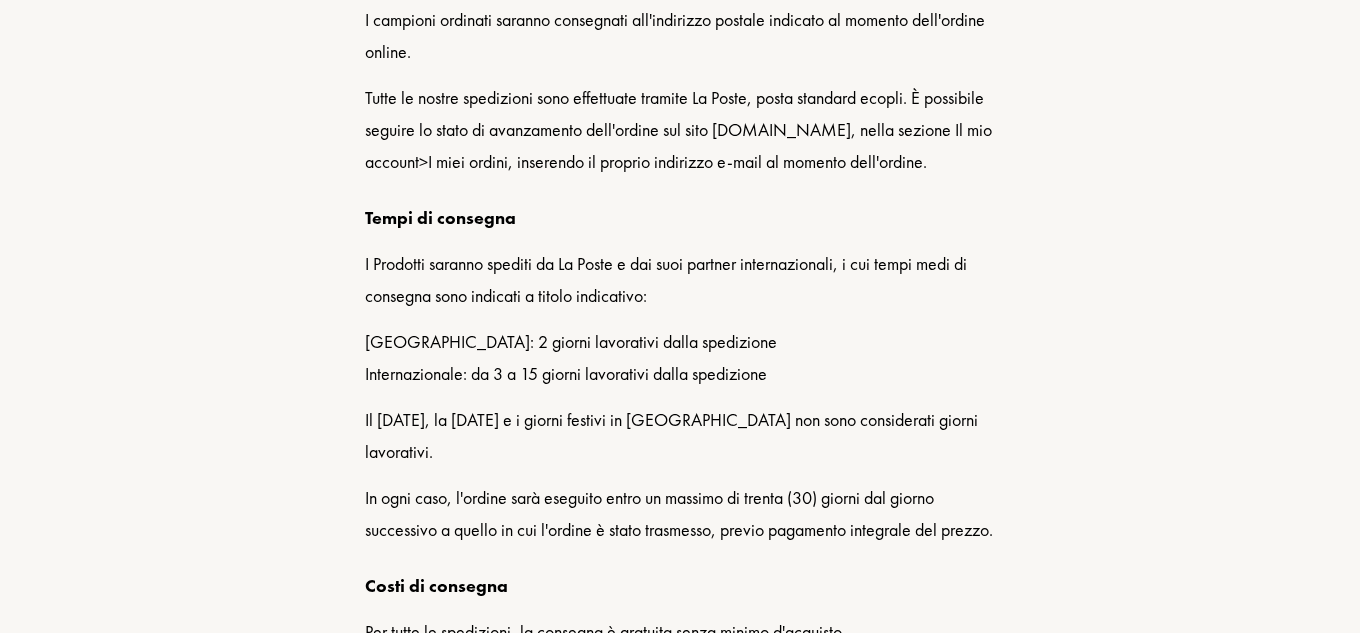 click on "Tutte le nostre spedizioni sono effettuate tramite La Poste, posta standard ecopli. È possibile seguire lo stato di avanzamento dell'ordine sul sito www.sommelierduparfum.com, nella sezione Il mio account  >  I miei ordini, inserendo il proprio indirizzo e-mail al momento dell'ordine." at bounding box center [680, 130] 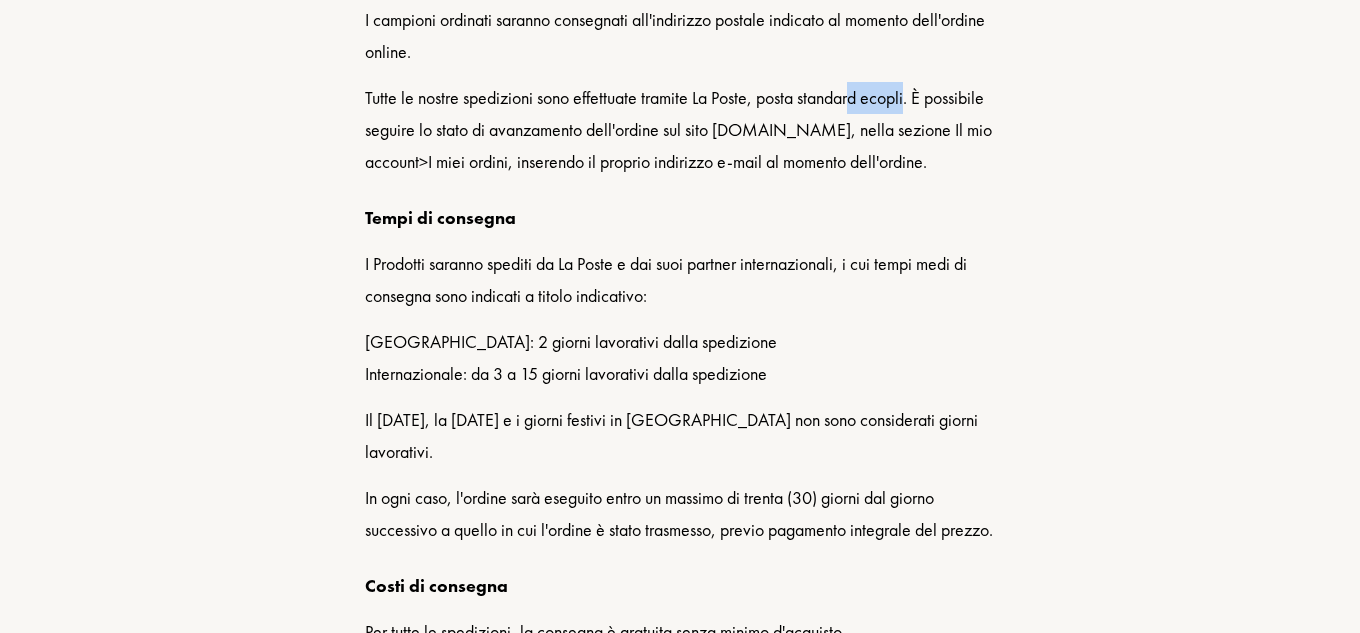 drag, startPoint x: 914, startPoint y: 97, endPoint x: 855, endPoint y: 97, distance: 59 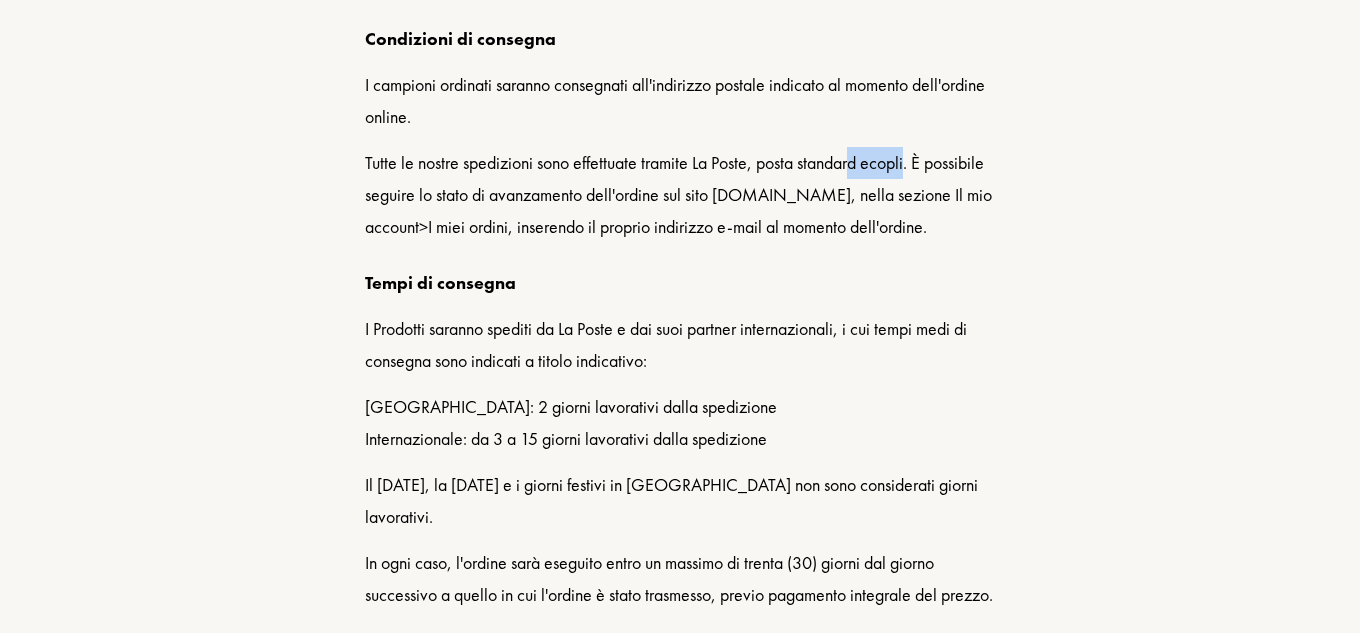 scroll, scrollTop: 1055, scrollLeft: 0, axis: vertical 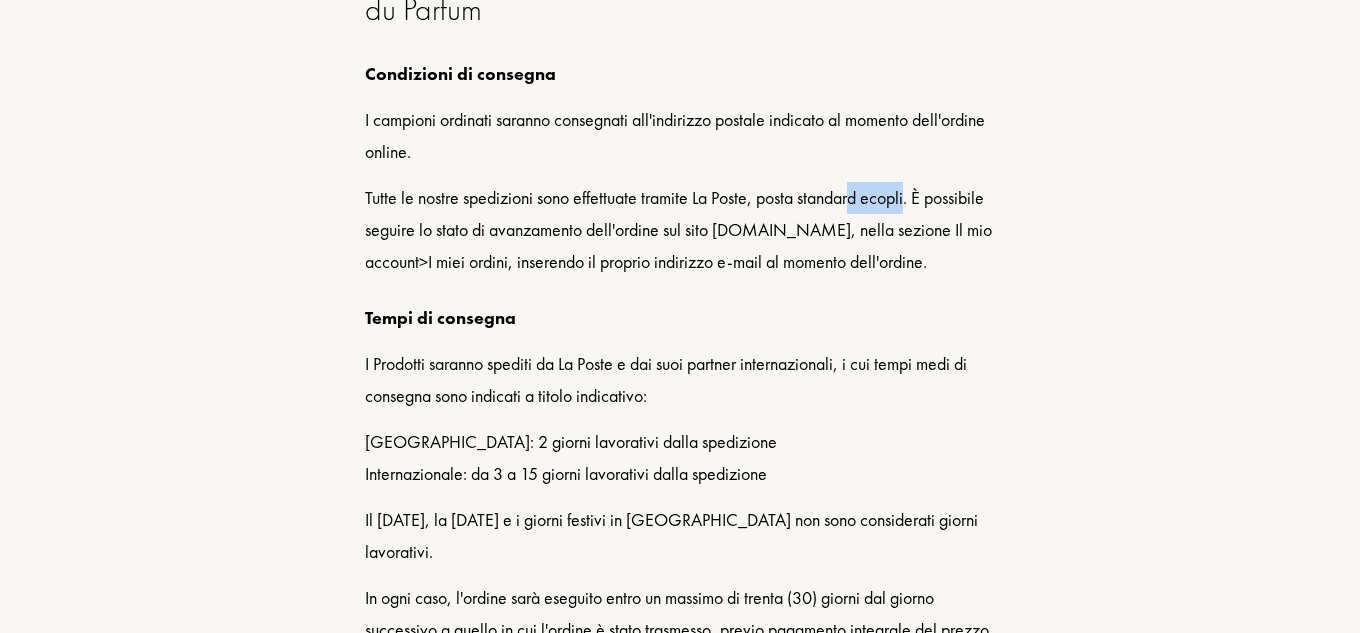 click on "Tutte le nostre spedizioni sono effettuate tramite La Poste, posta standard ecopli. È possibile seguire lo stato di avanzamento dell'ordine sul sito www.sommelierduparfum.com, nella sezione Il mio account  >  I miei ordini, inserendo il proprio indirizzo e-mail al momento dell'ordine." at bounding box center [680, 230] 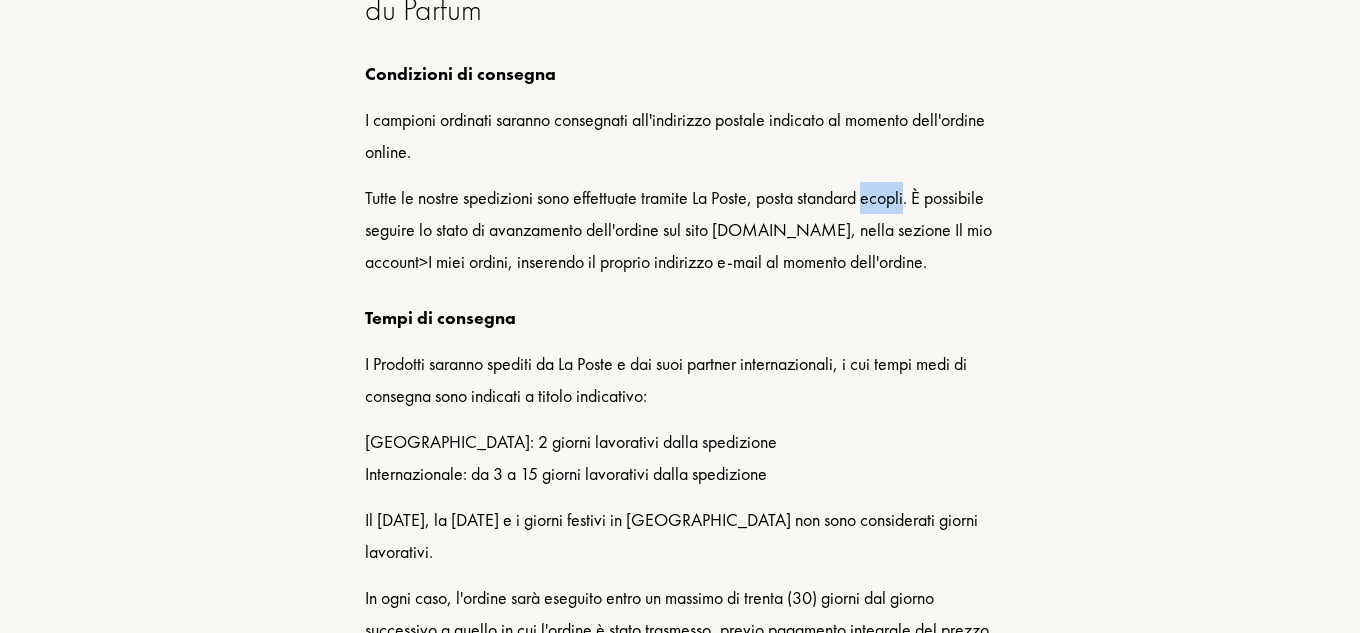 drag, startPoint x: 872, startPoint y: 199, endPoint x: 913, endPoint y: 194, distance: 41.303753 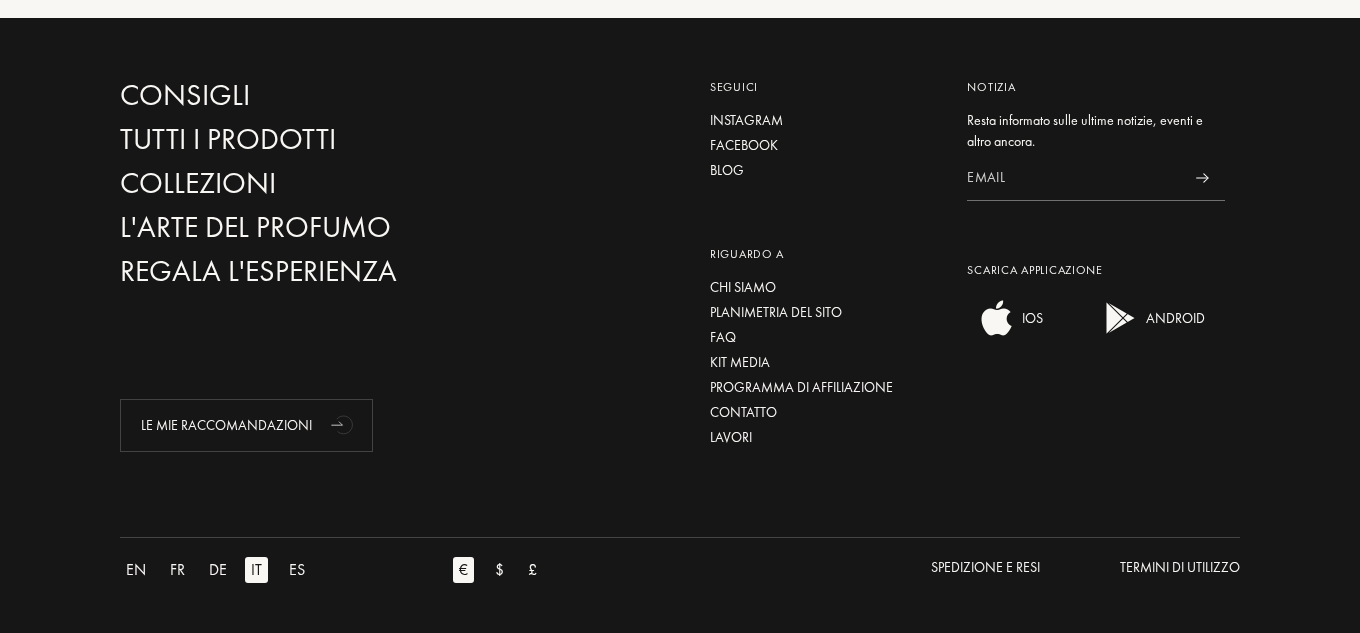 scroll, scrollTop: 2555, scrollLeft: 0, axis: vertical 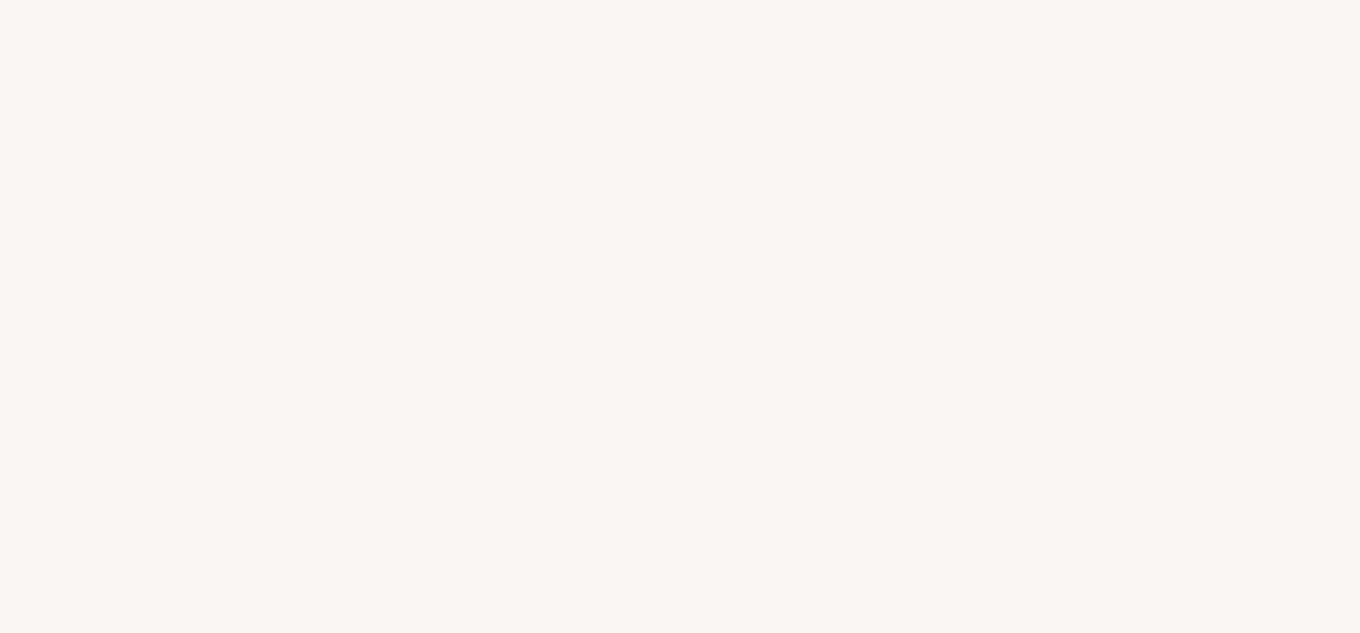 select on "IT" 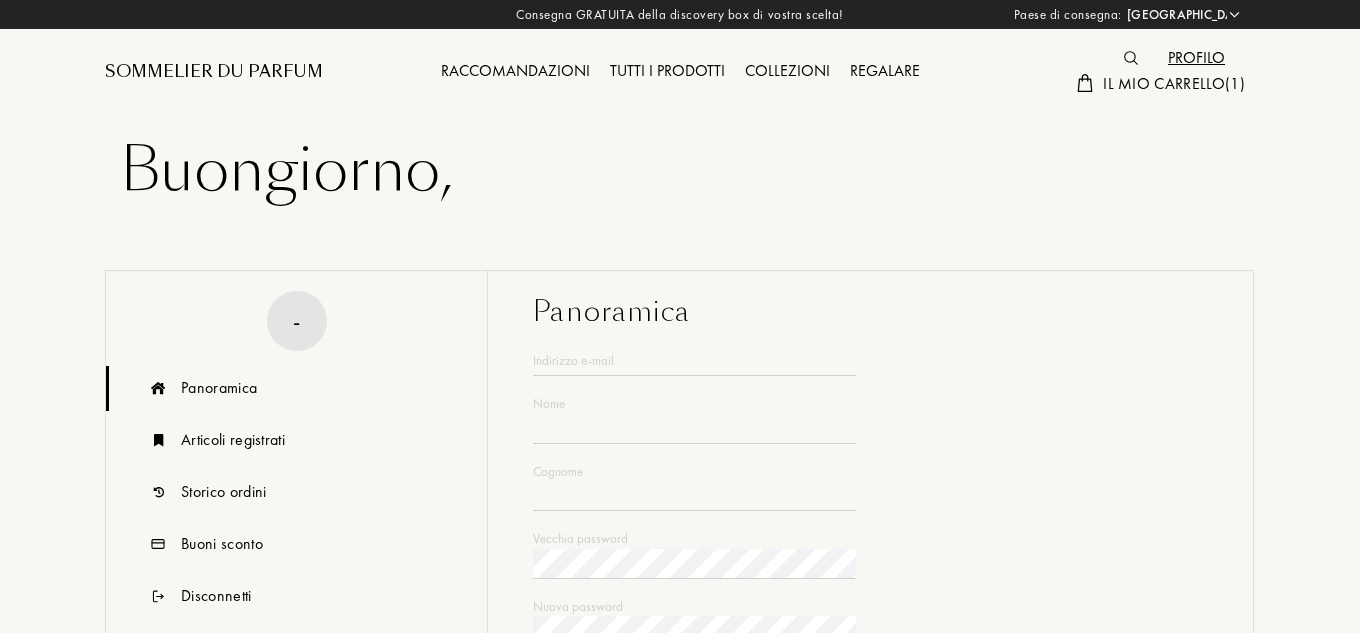 type on "celeste" 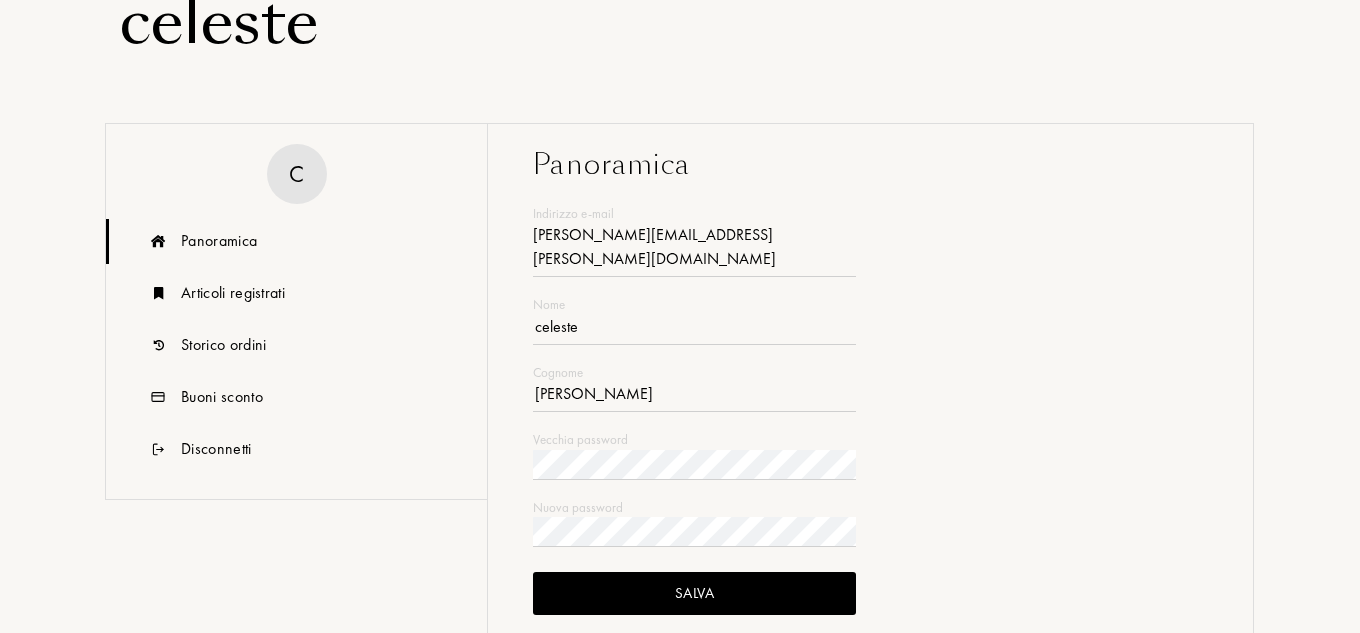 scroll, scrollTop: 300, scrollLeft: 0, axis: vertical 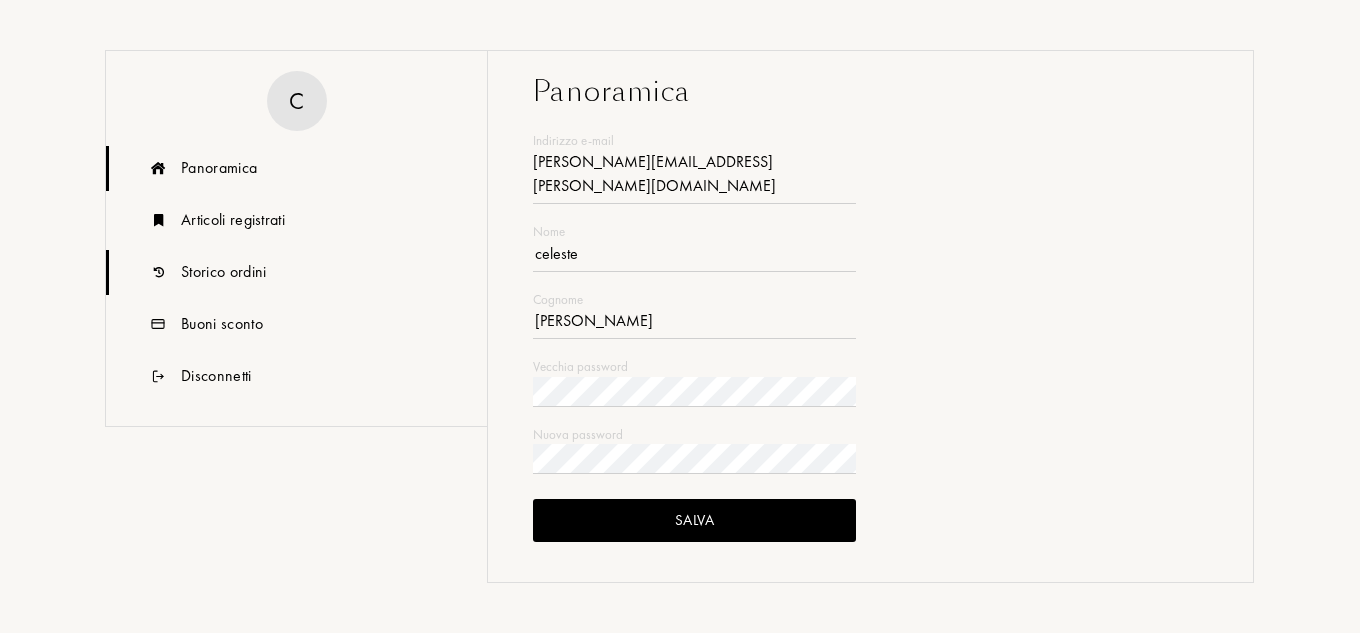 click on "Storico ordini" at bounding box center [223, 272] 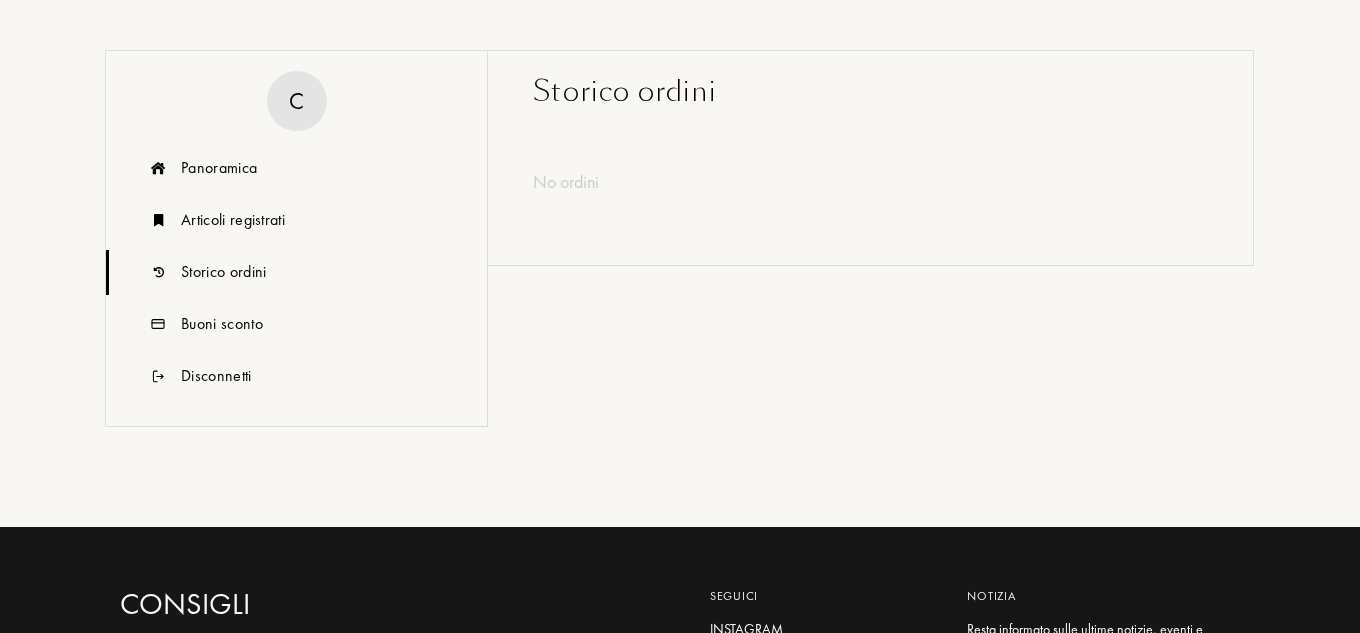 click on "No ordini" at bounding box center [870, 181] 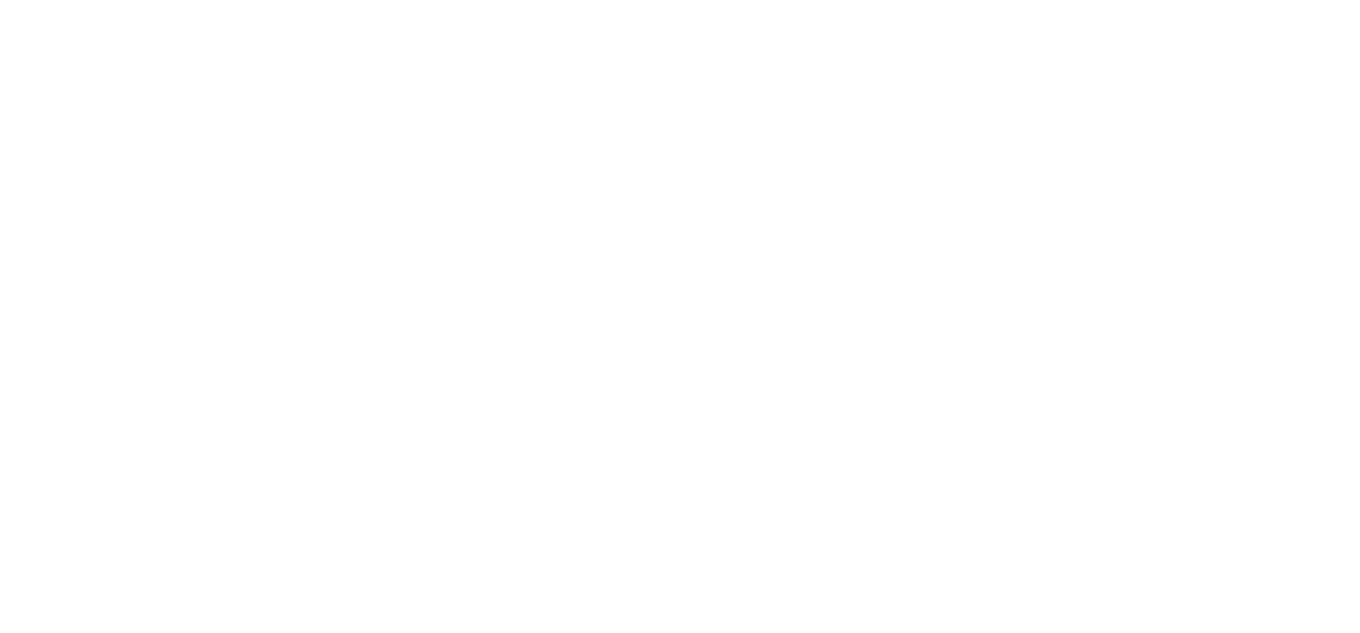 select on "IT" 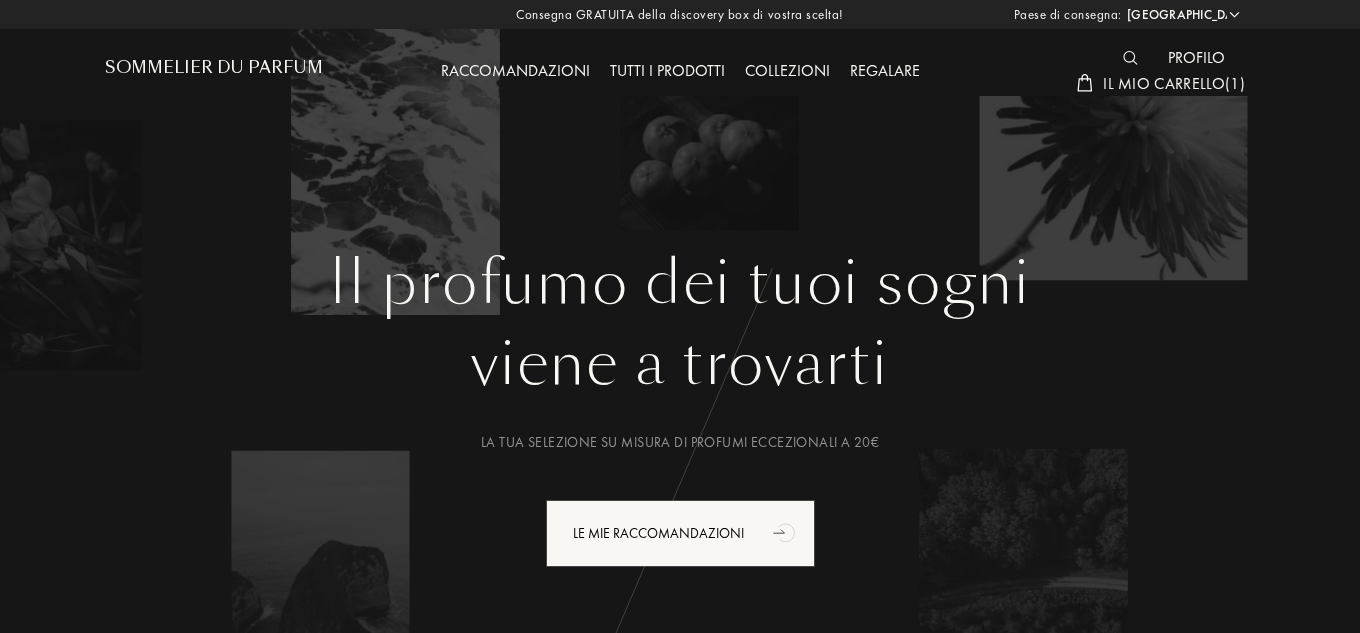 scroll, scrollTop: 0, scrollLeft: 0, axis: both 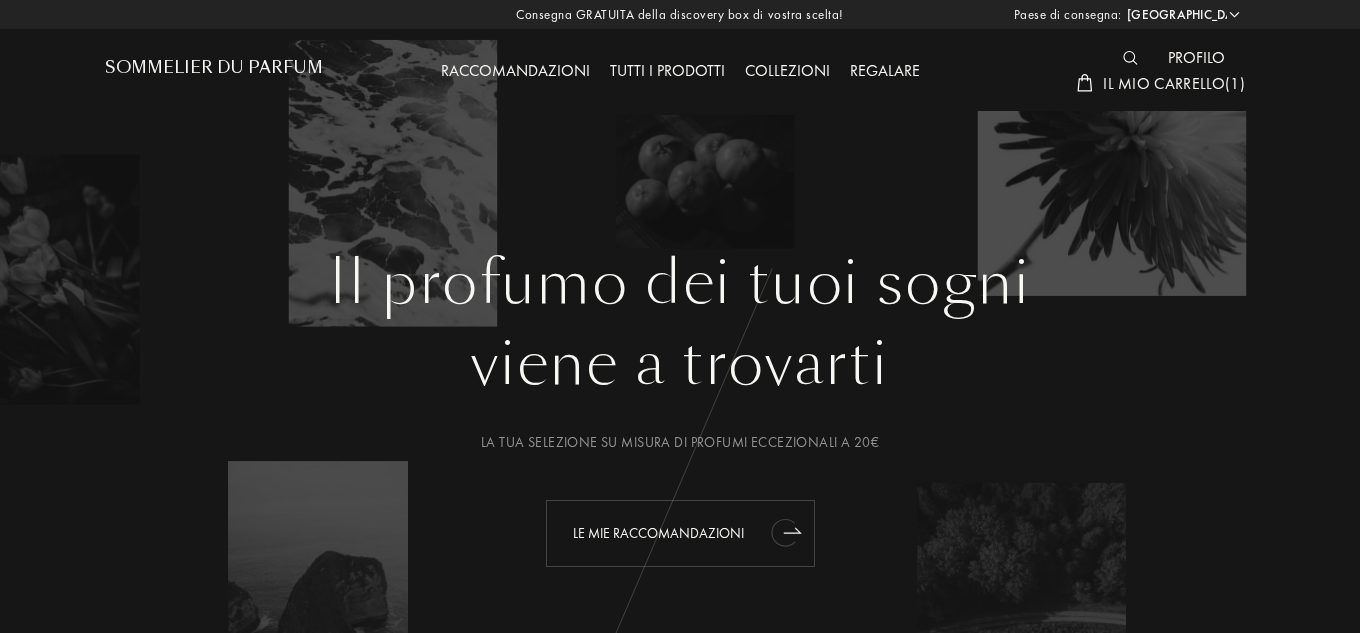 click on "Le mie raccomandazioni" at bounding box center [680, 533] 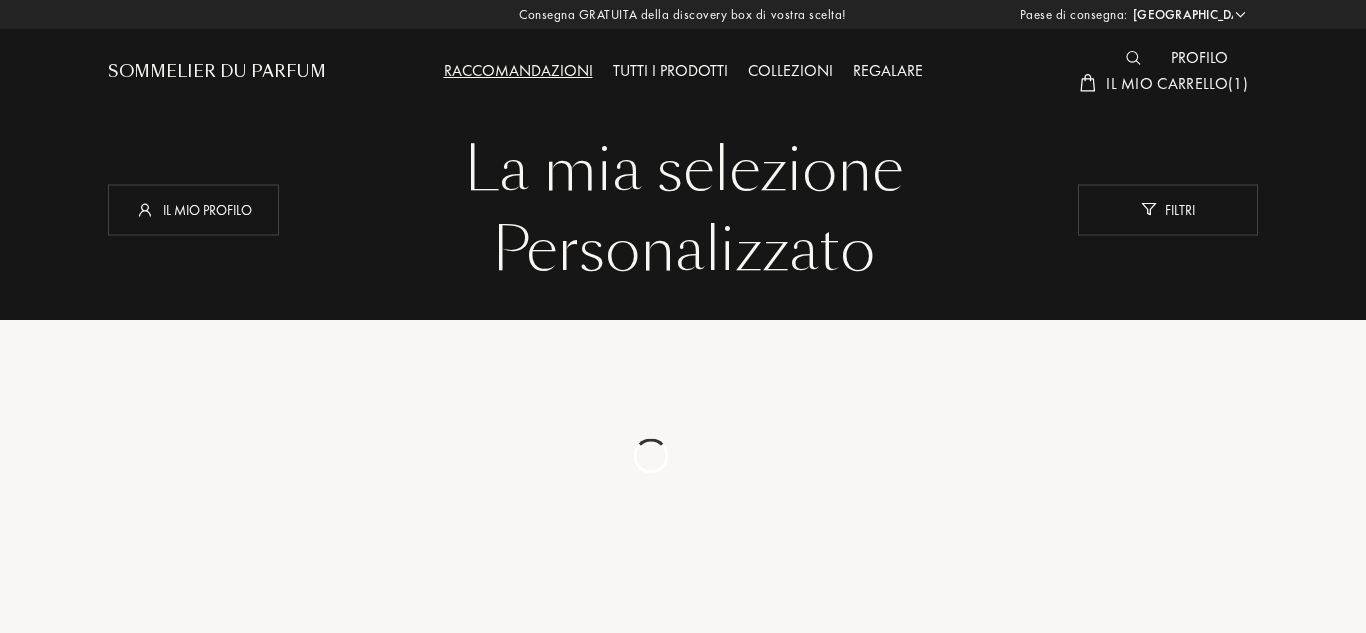 select on "IT" 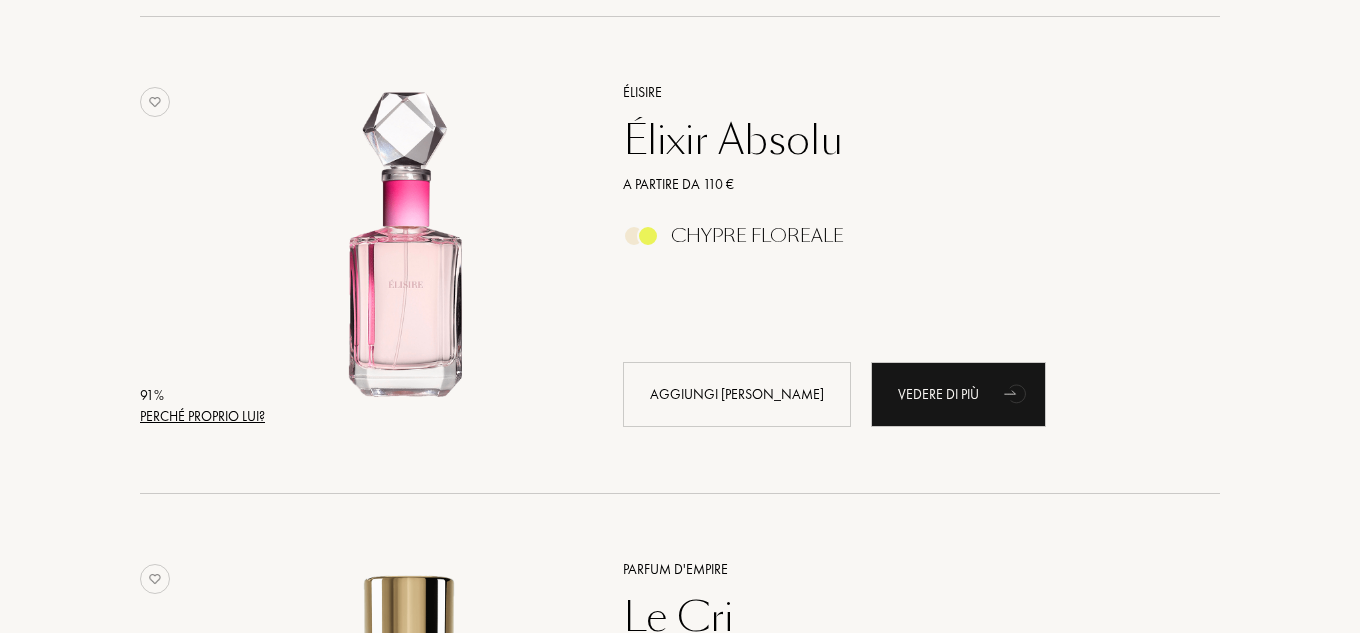 scroll, scrollTop: 1600, scrollLeft: 0, axis: vertical 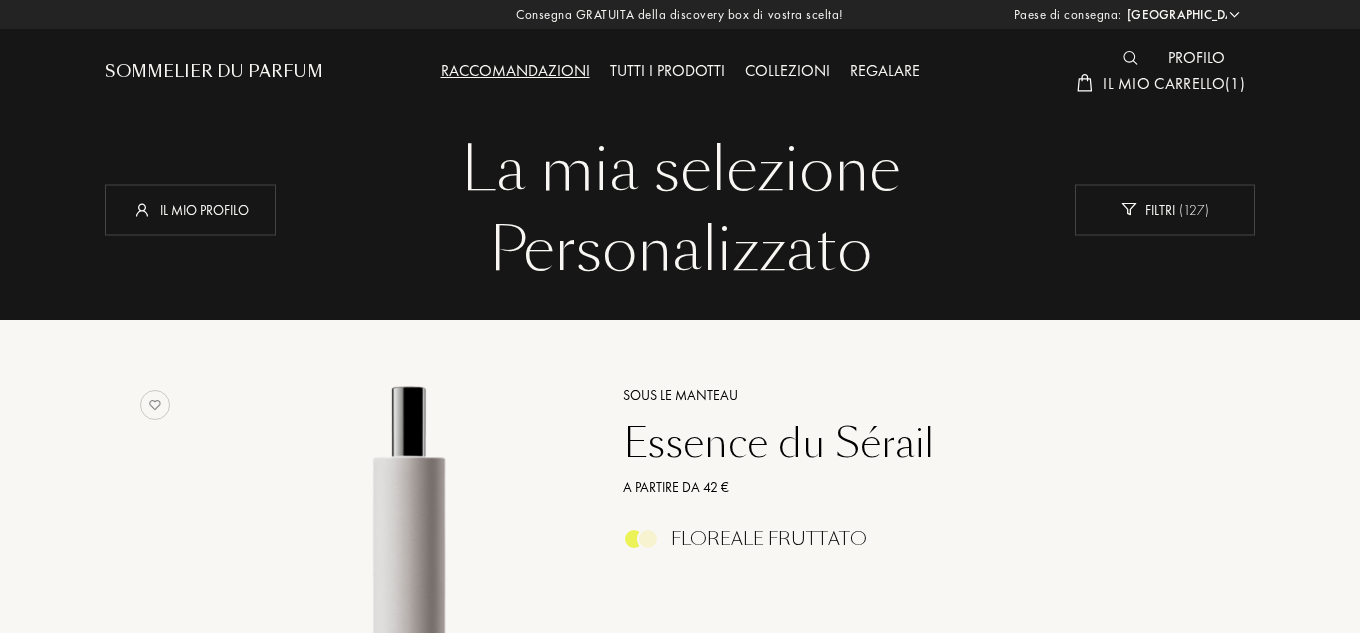 click on "Il mio carrello  ( 1 )" at bounding box center (1174, 83) 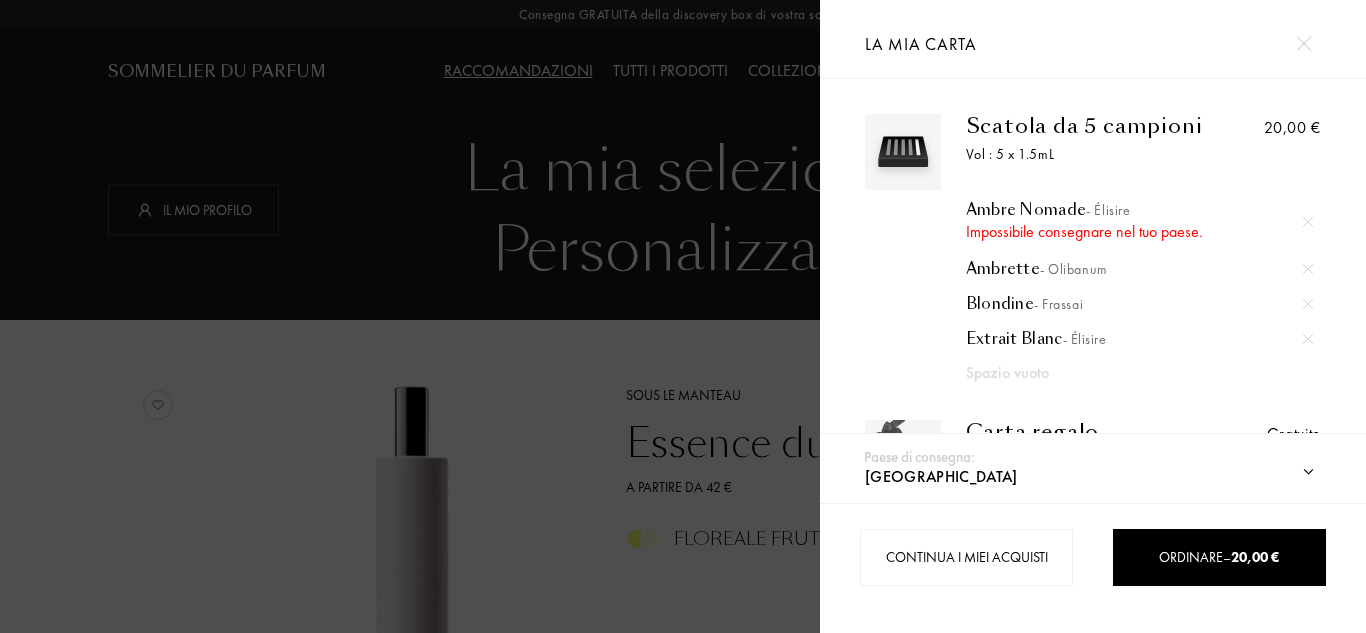 click at bounding box center [410, 316] 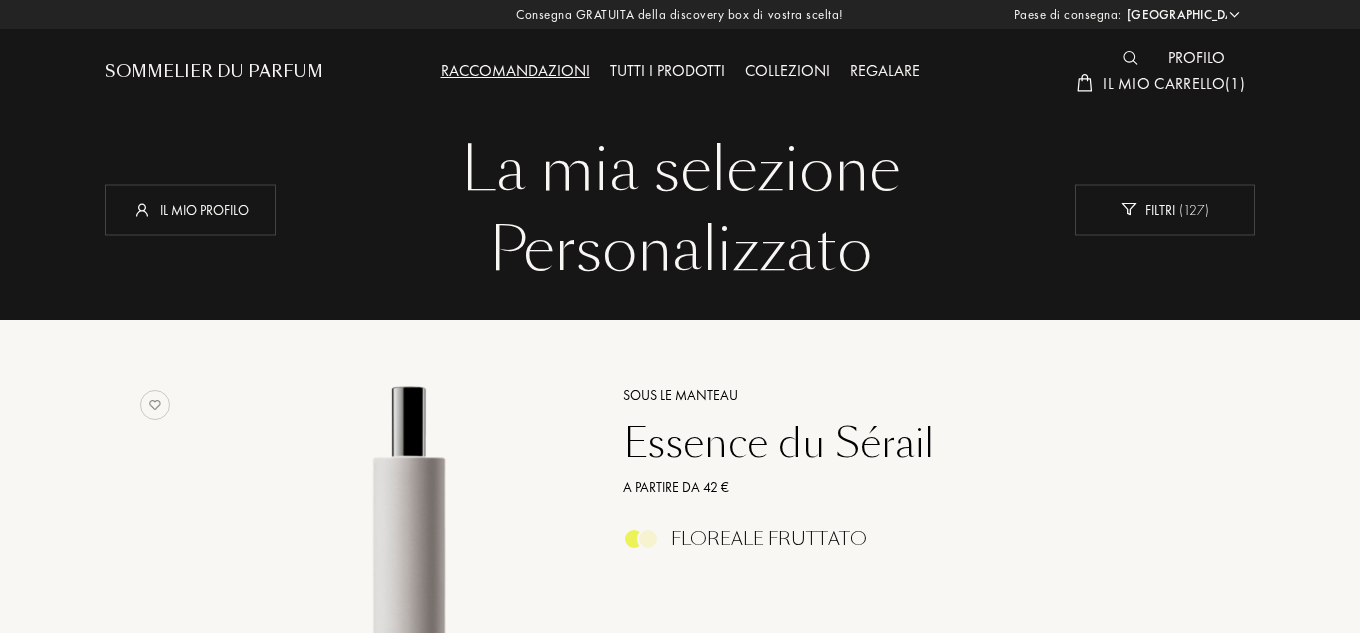click on "Tutti i prodotti" at bounding box center [667, 72] 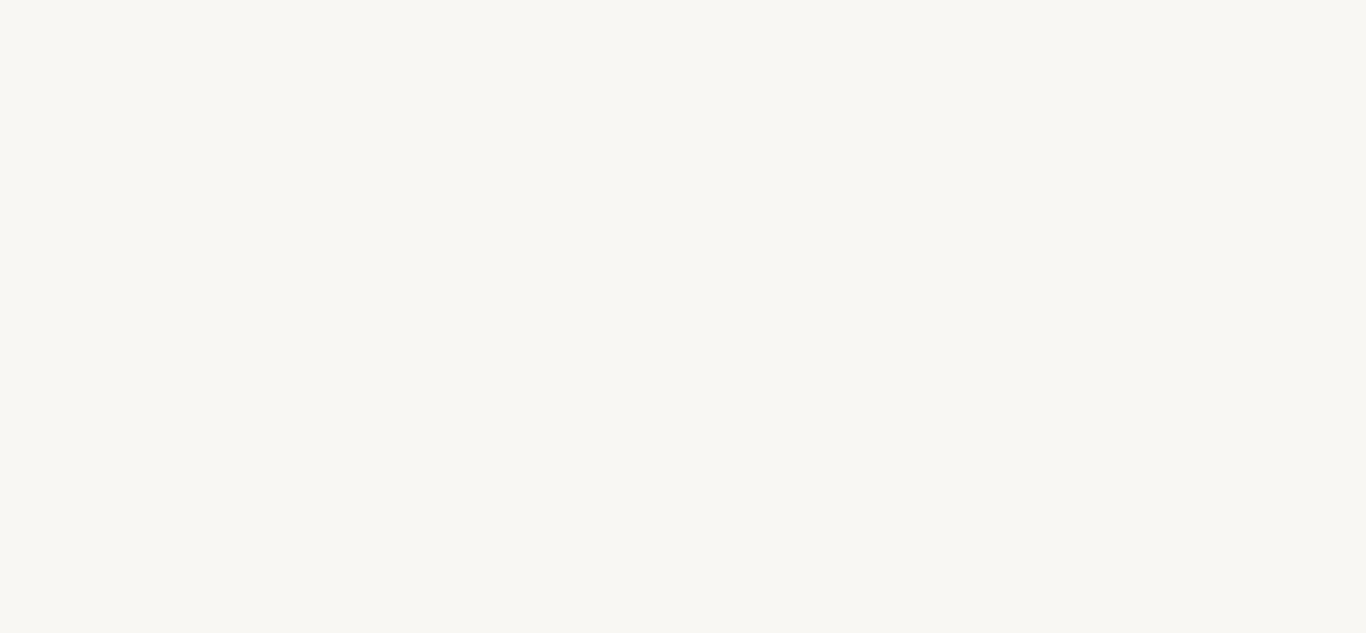 select on "IT" 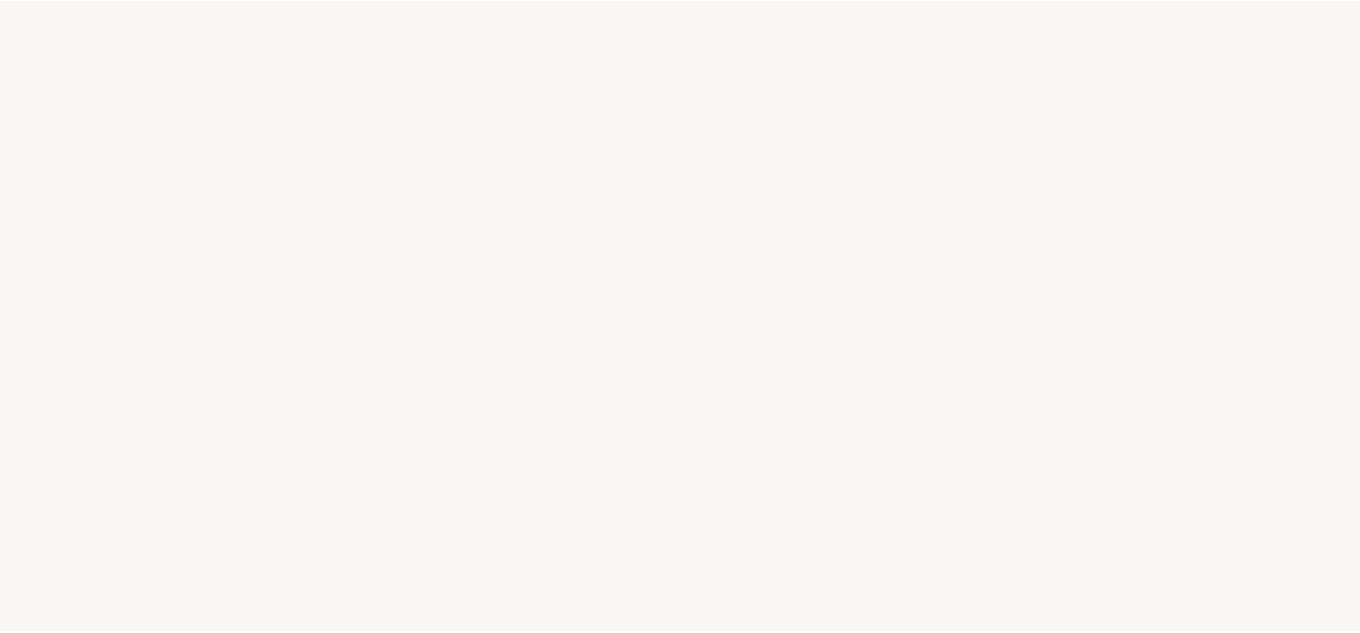 scroll, scrollTop: 0, scrollLeft: 0, axis: both 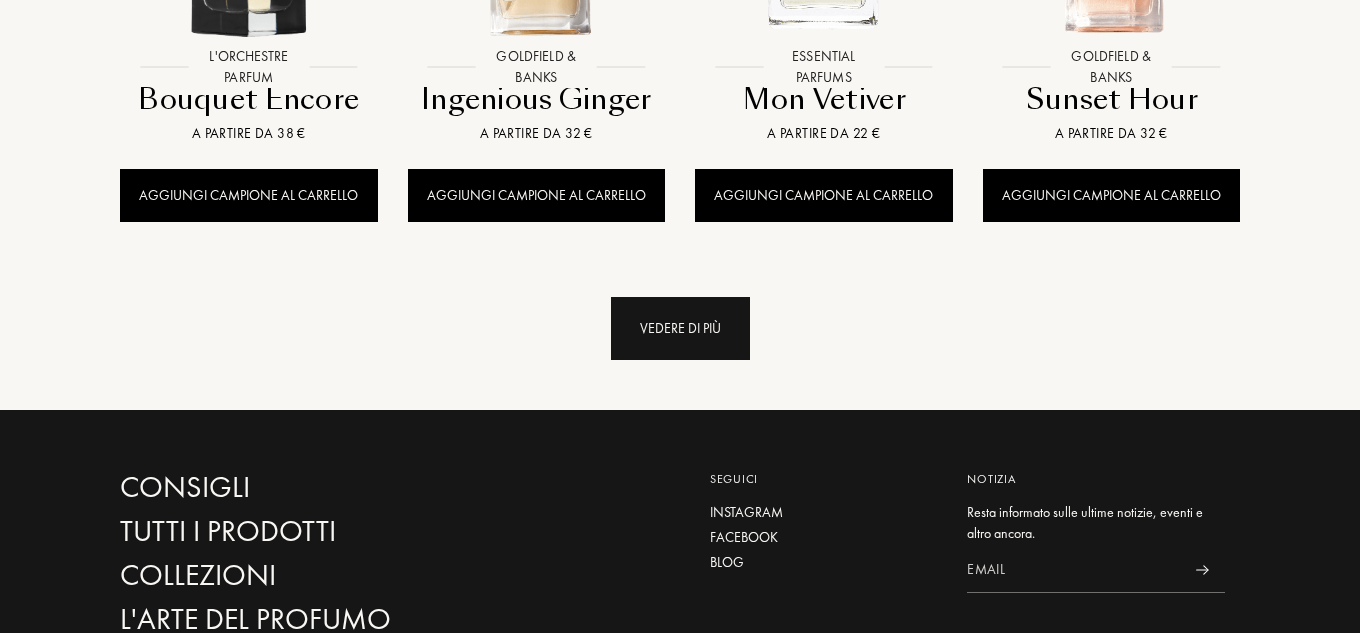 click on "Vedere di più" at bounding box center [680, 328] 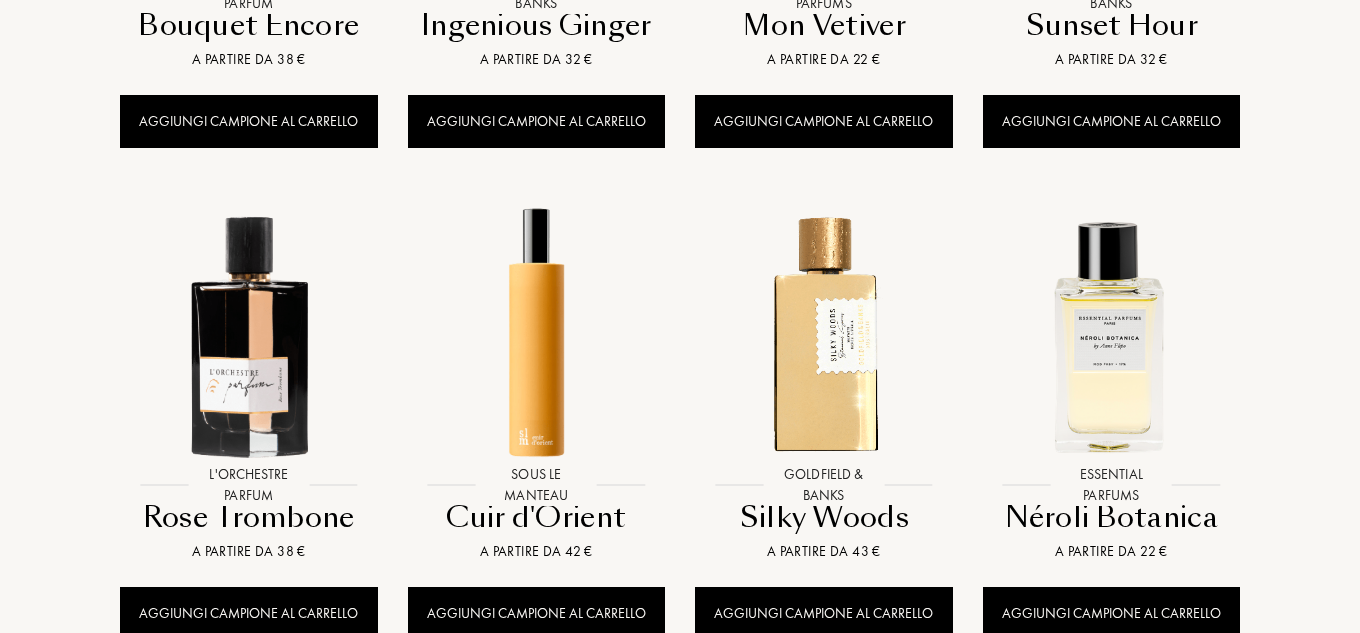 scroll, scrollTop: 2400, scrollLeft: 0, axis: vertical 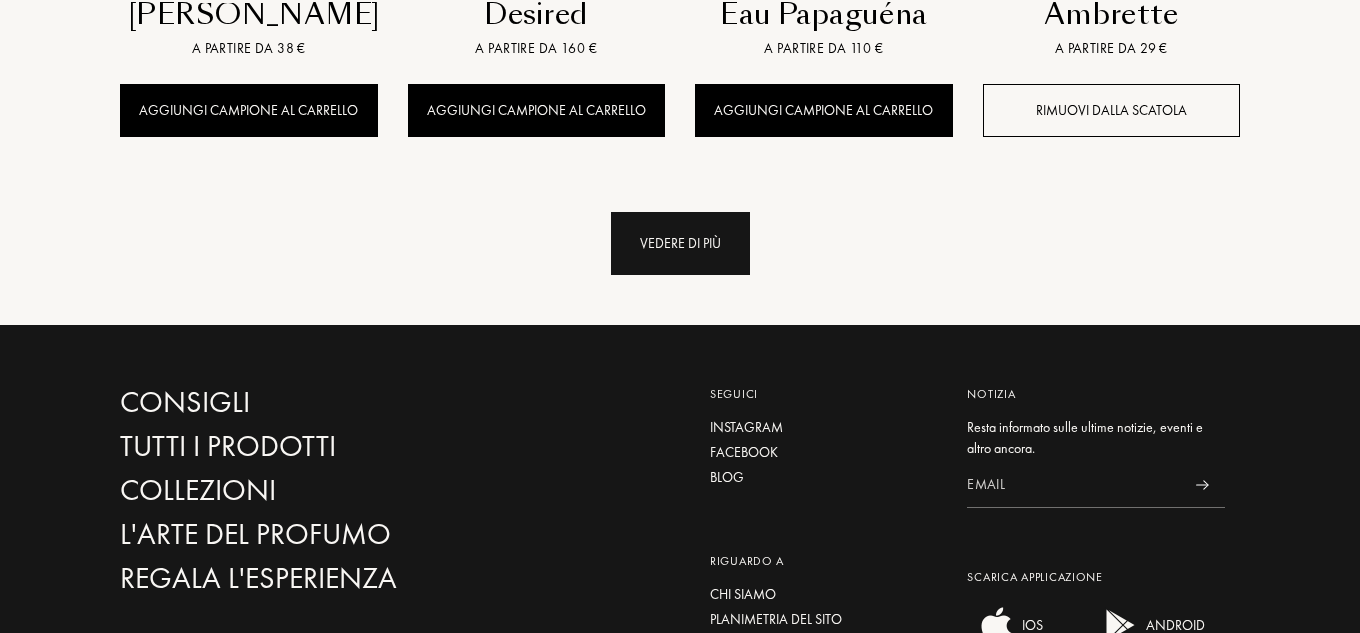 click on "Vedere di più" at bounding box center [680, 243] 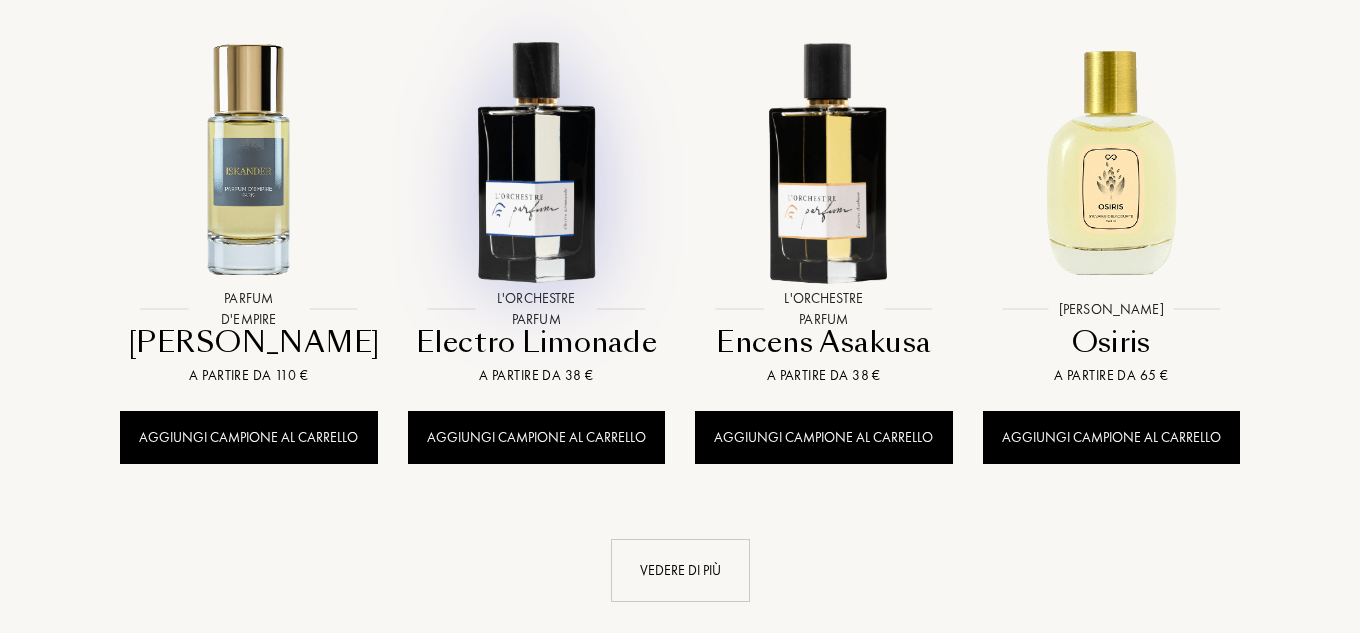 scroll, scrollTop: 4900, scrollLeft: 0, axis: vertical 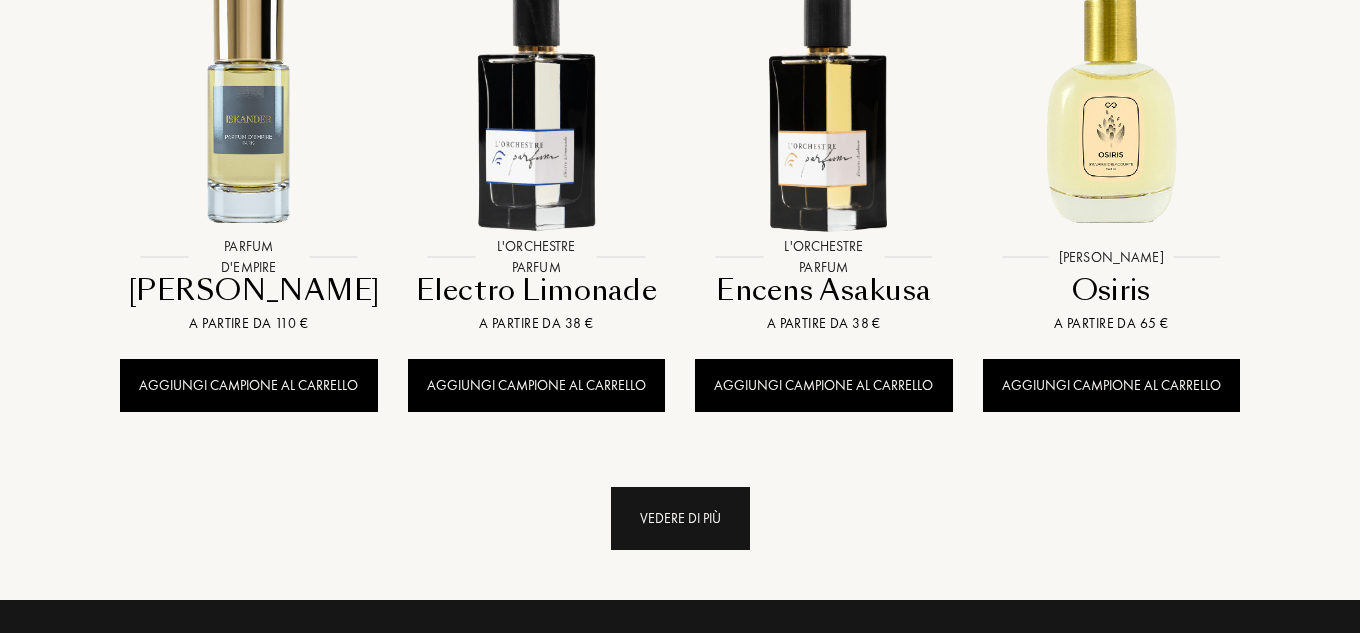 click on "Vedere di più" at bounding box center (680, 518) 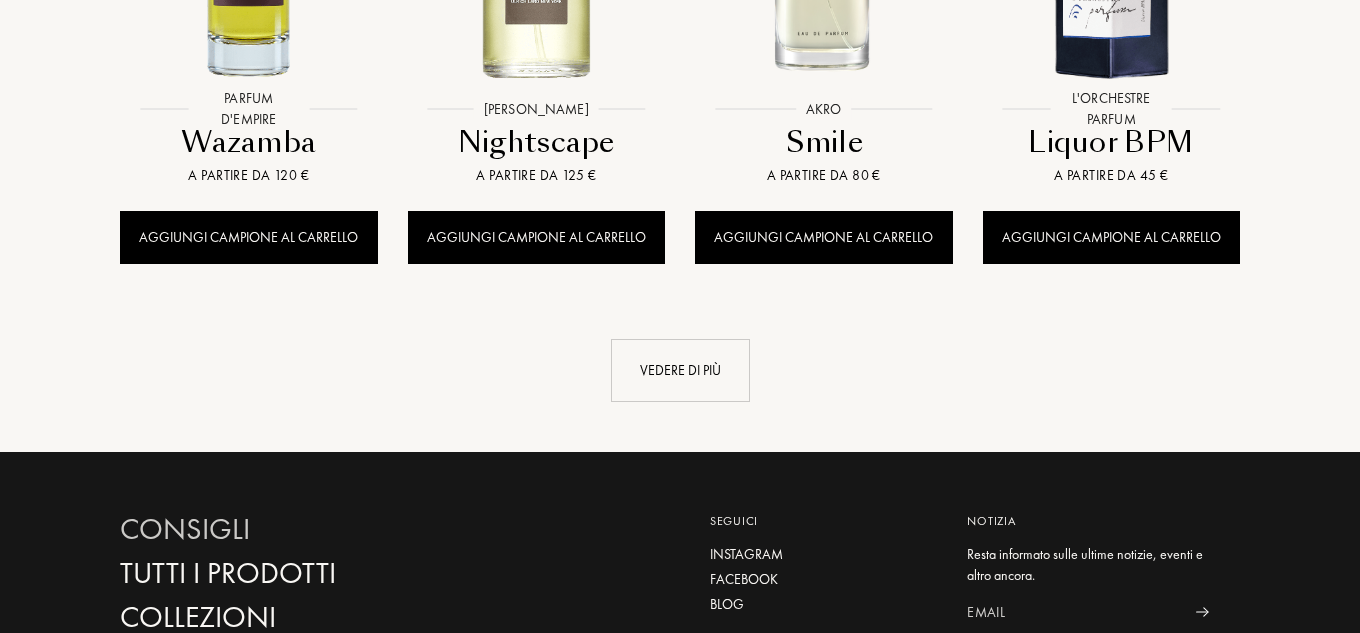 scroll, scrollTop: 6600, scrollLeft: 0, axis: vertical 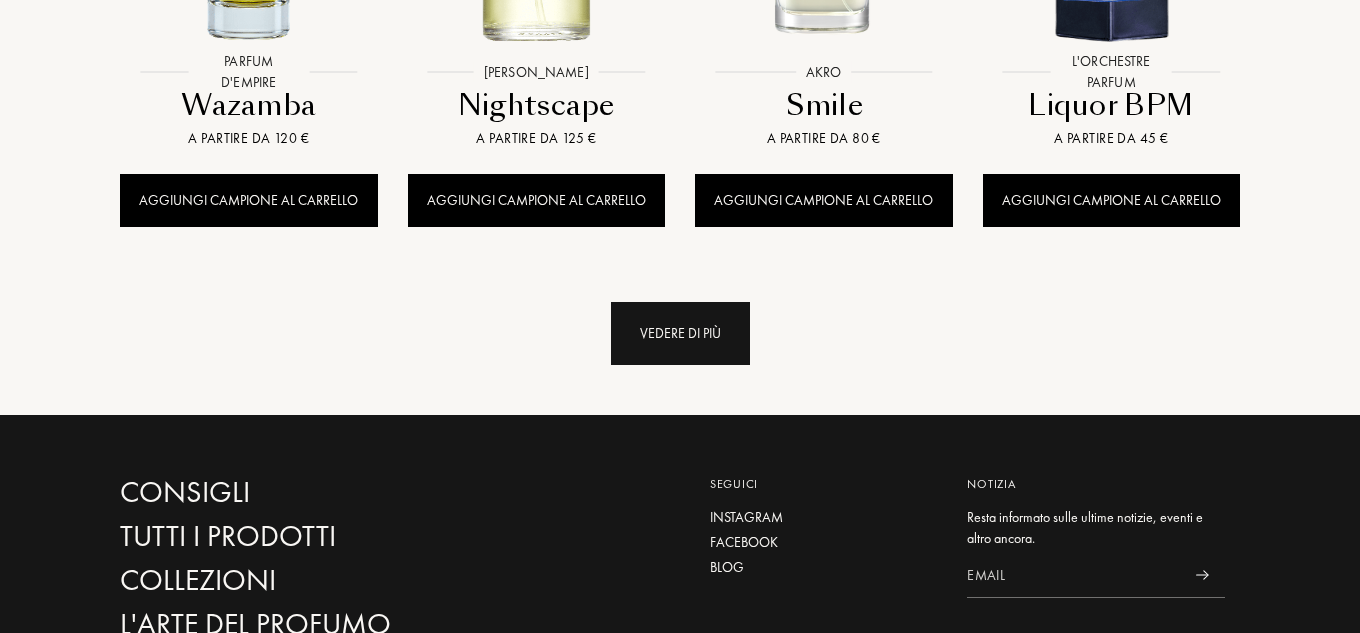 click on "Vedere di più" at bounding box center (680, 333) 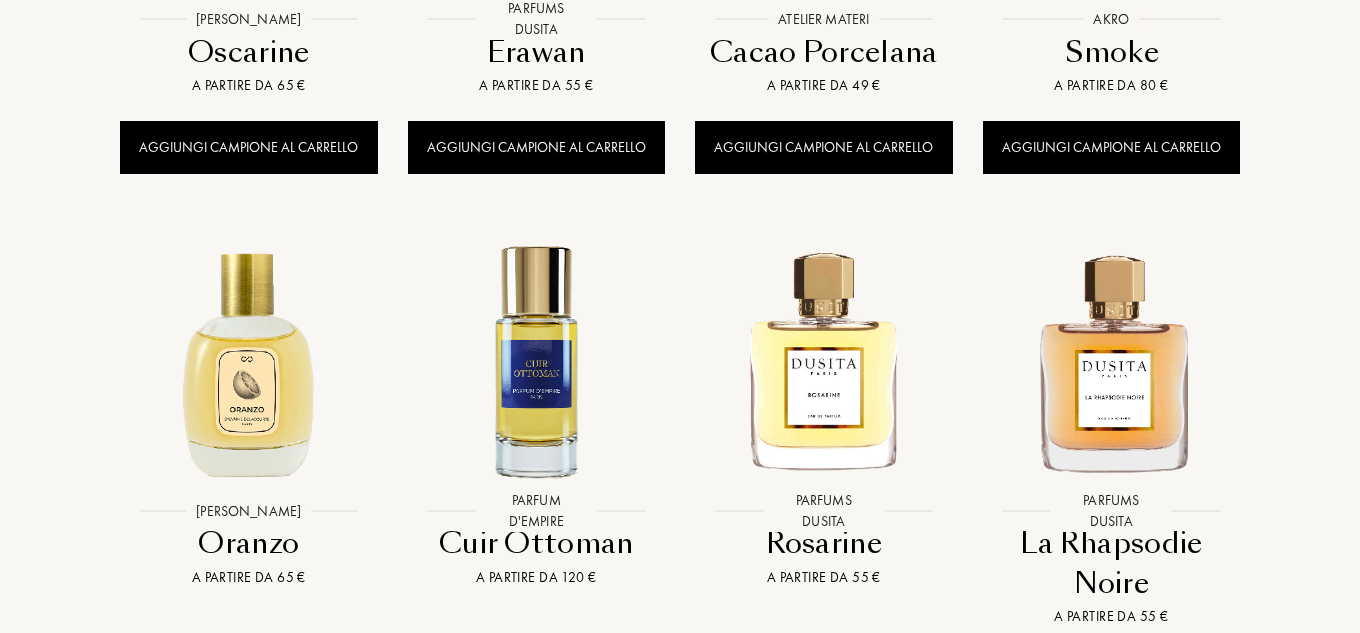 scroll, scrollTop: 8000, scrollLeft: 0, axis: vertical 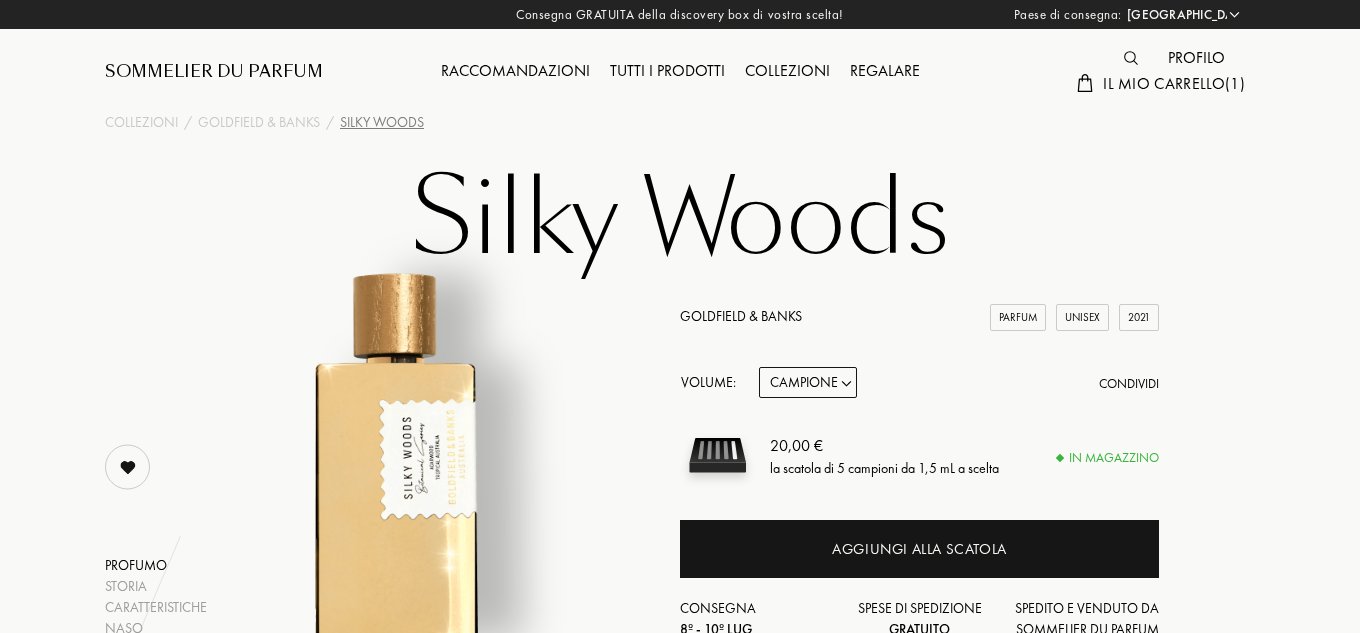 select on "IT" 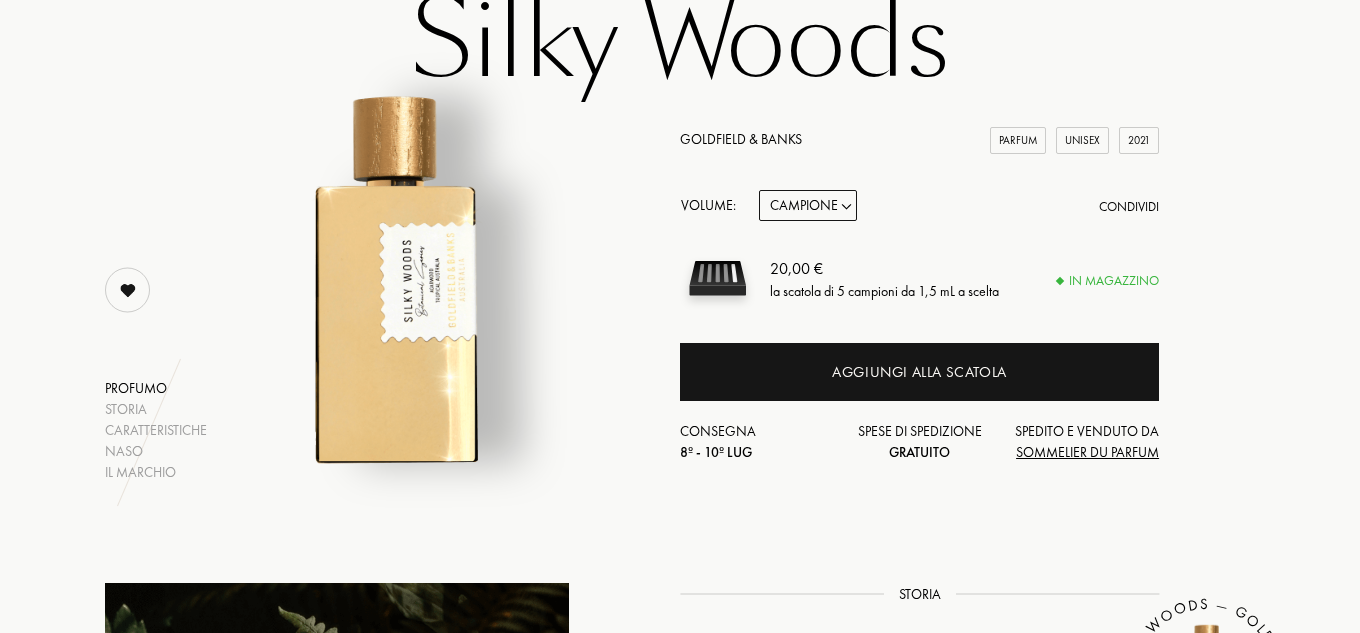 scroll, scrollTop: 200, scrollLeft: 0, axis: vertical 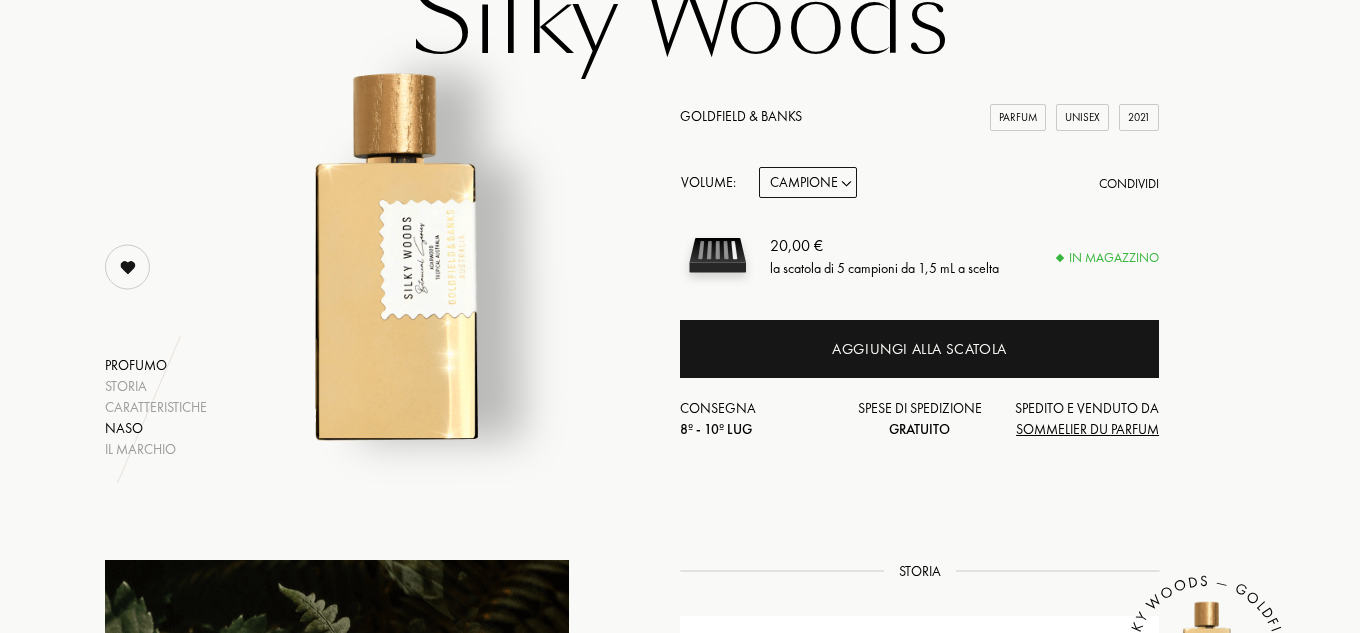 click on "Naso" at bounding box center [156, 428] 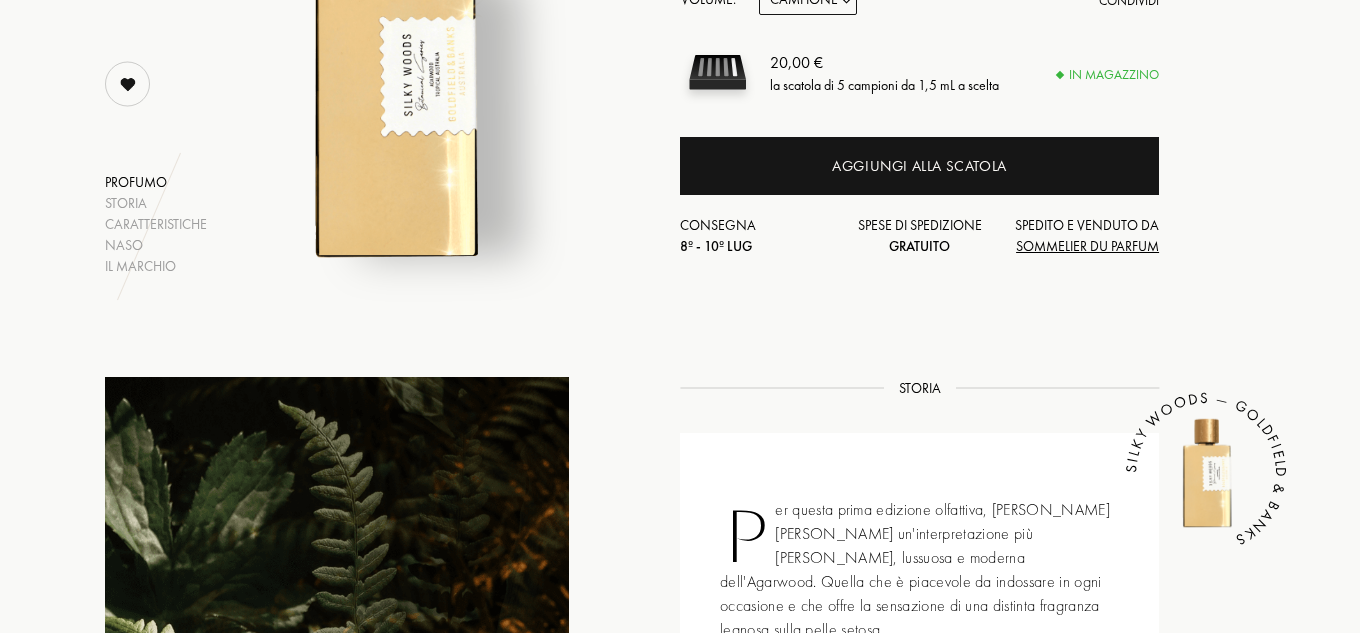 scroll, scrollTop: 0, scrollLeft: 0, axis: both 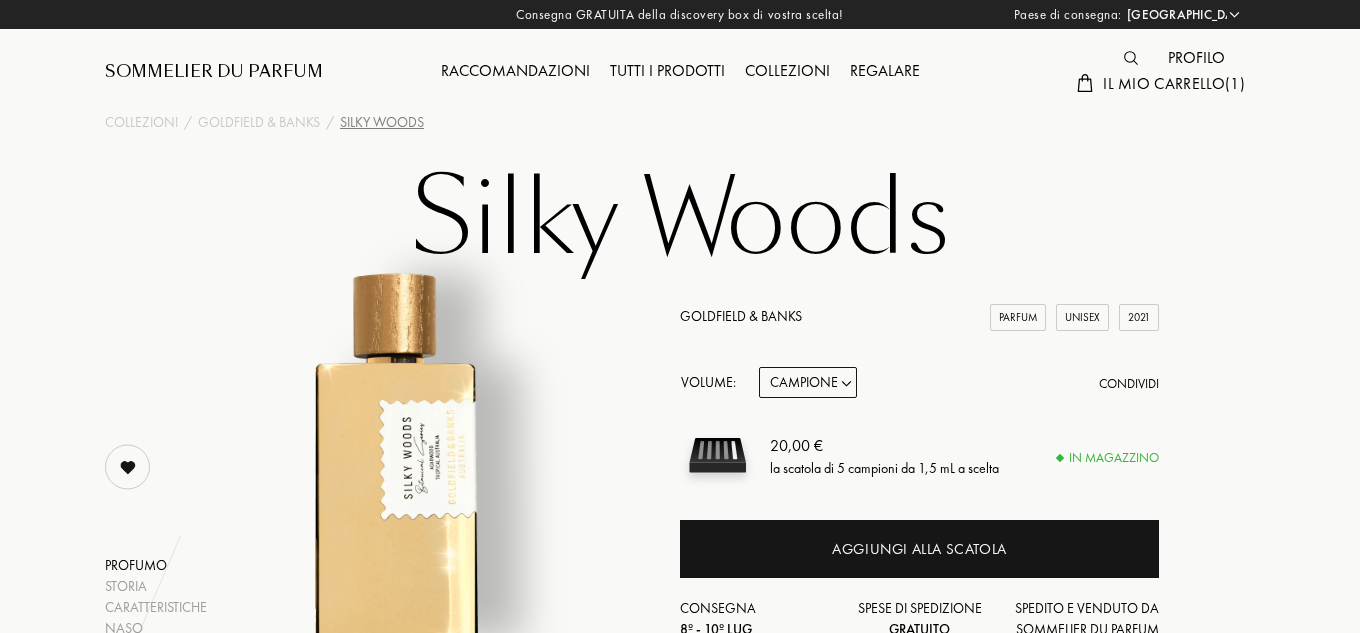 click on "Tutti i prodotti" at bounding box center [667, 72] 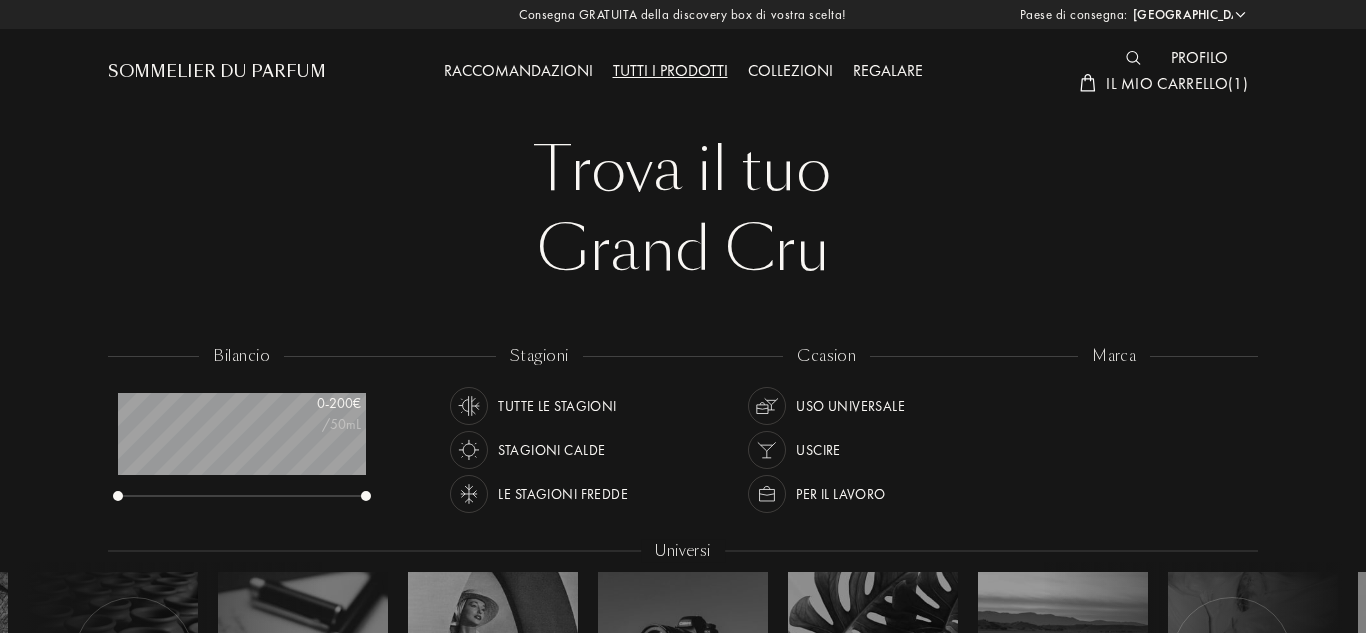 select on "IT" 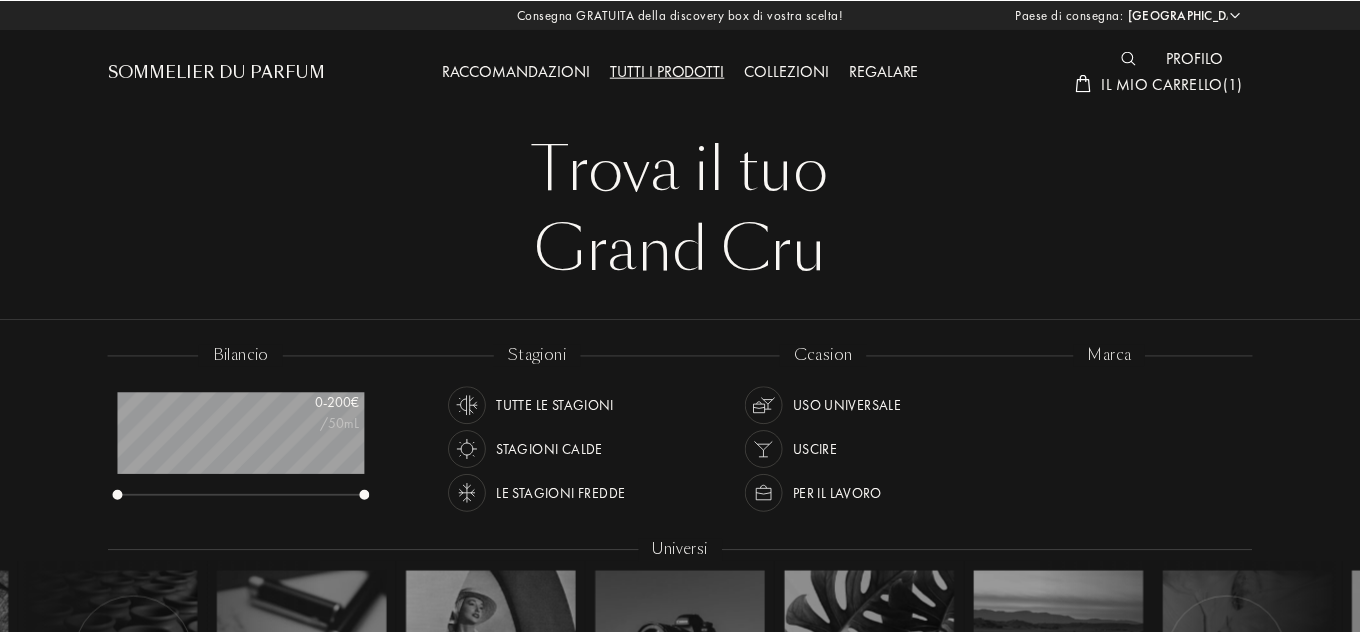 scroll, scrollTop: 0, scrollLeft: 0, axis: both 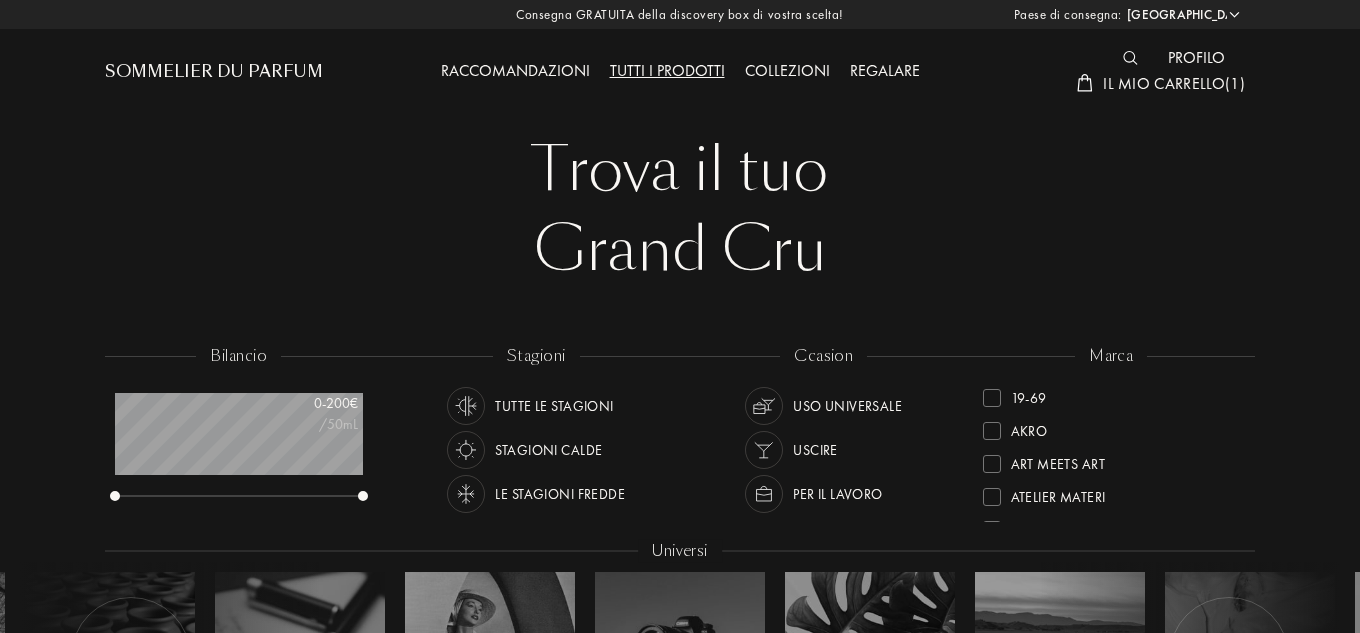 drag, startPoint x: 1239, startPoint y: 422, endPoint x: 1240, endPoint y: 458, distance: 36.013885 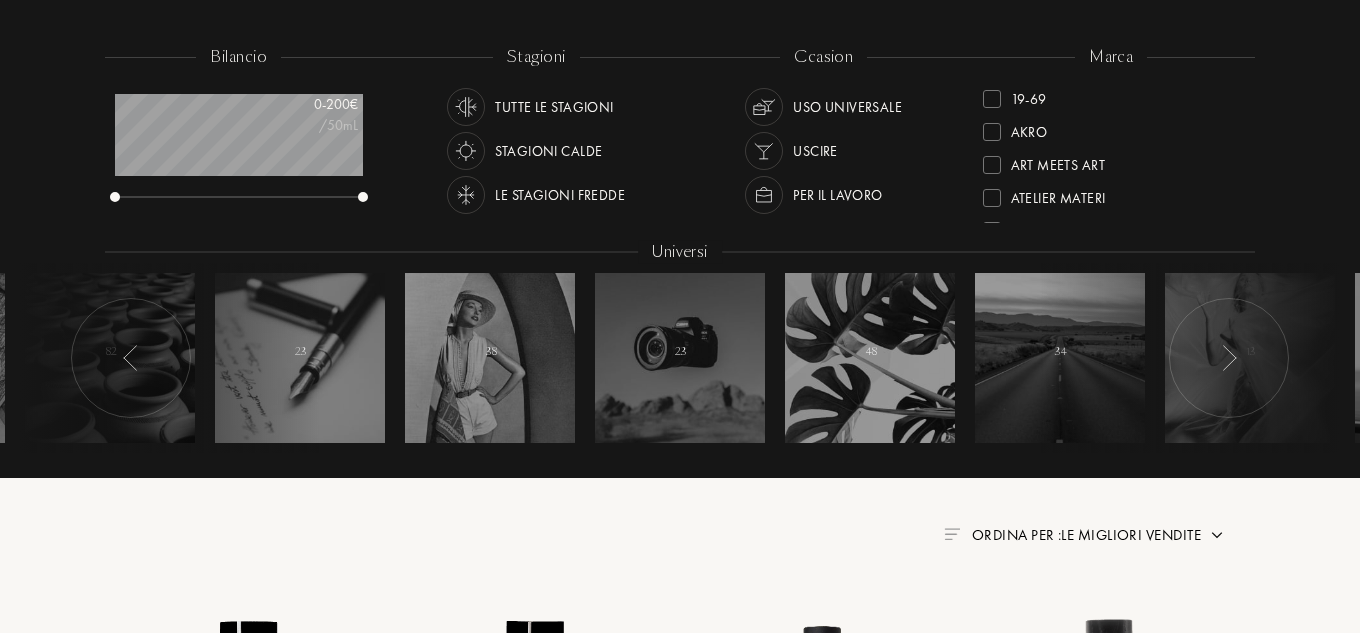 scroll, scrollTop: 300, scrollLeft: 0, axis: vertical 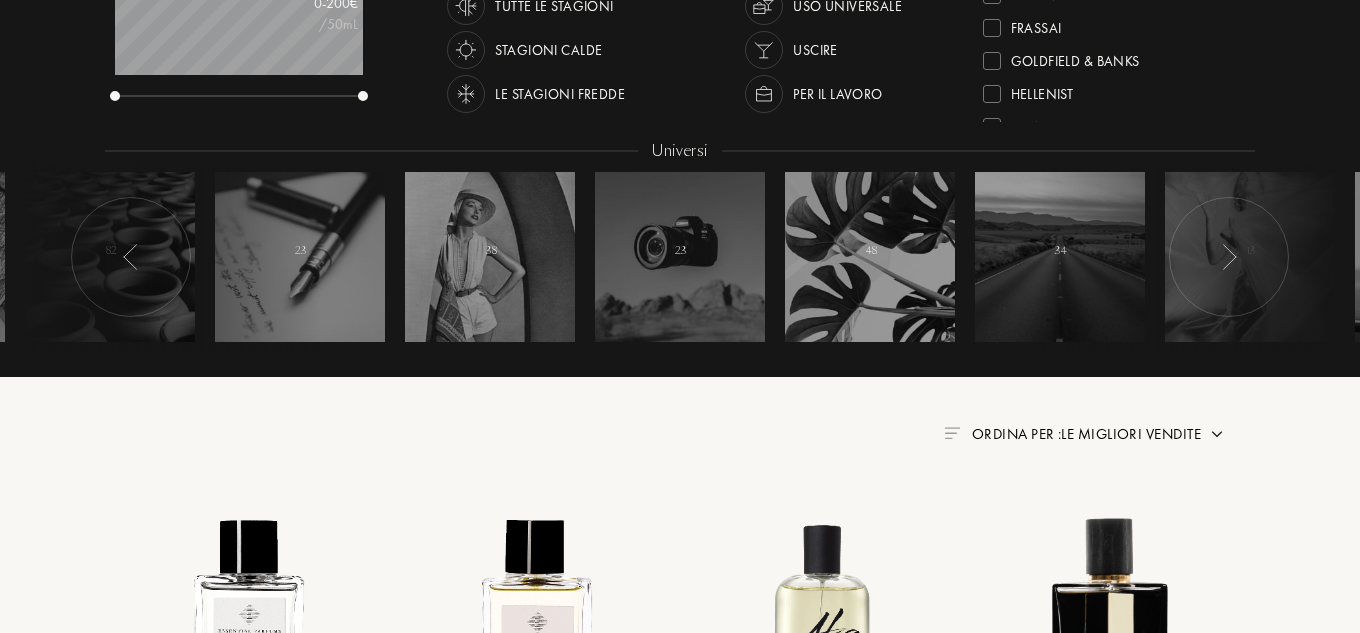 click at bounding box center [992, 94] 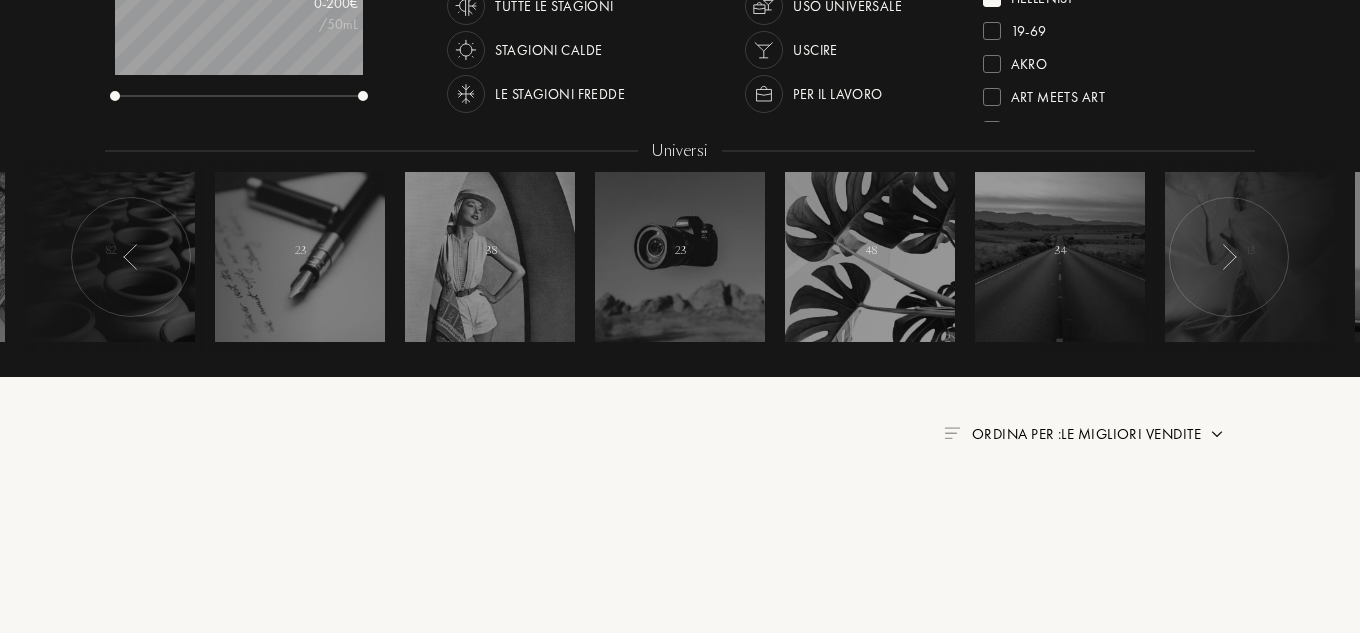 scroll, scrollTop: 0, scrollLeft: 0, axis: both 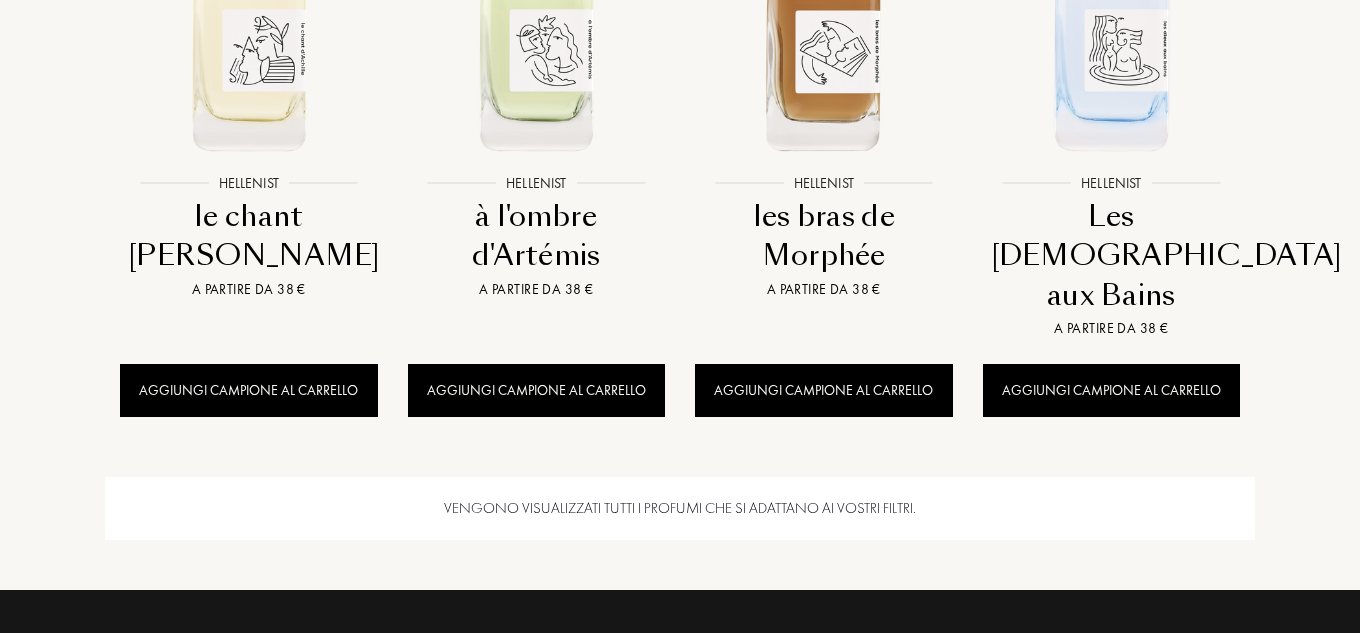 click at bounding box center [823, 32] 